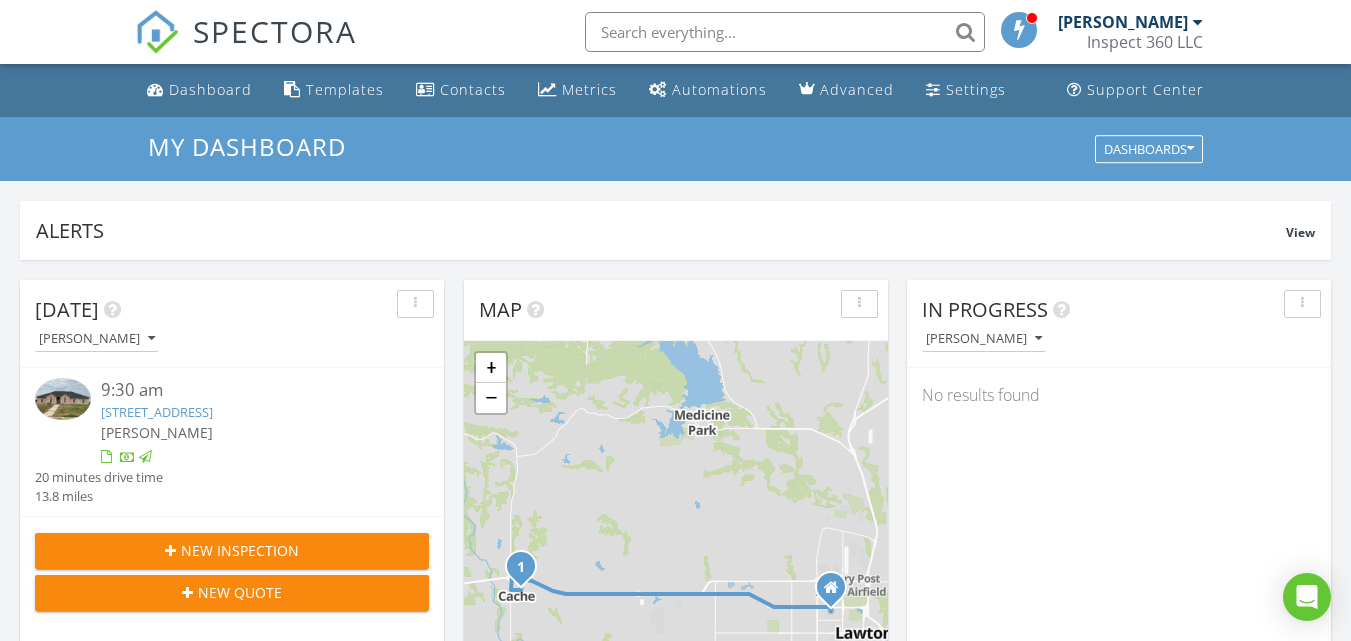 scroll, scrollTop: 0, scrollLeft: 0, axis: both 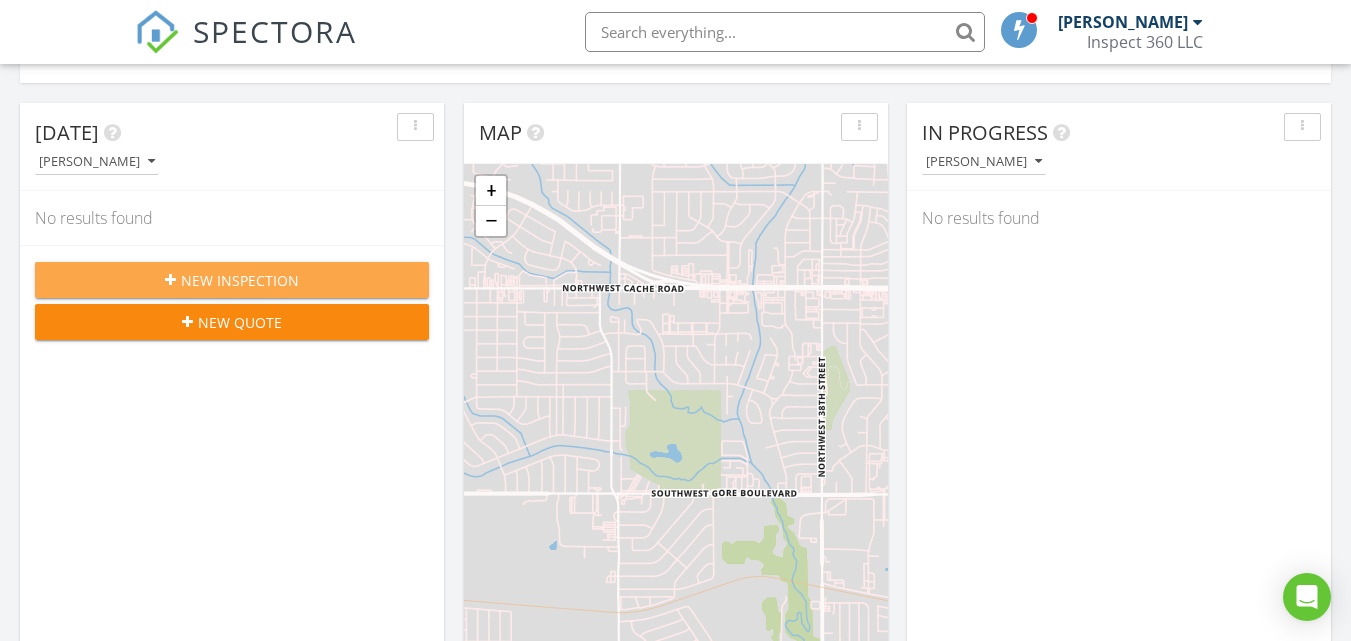 click on "New Inspection" at bounding box center (232, 280) 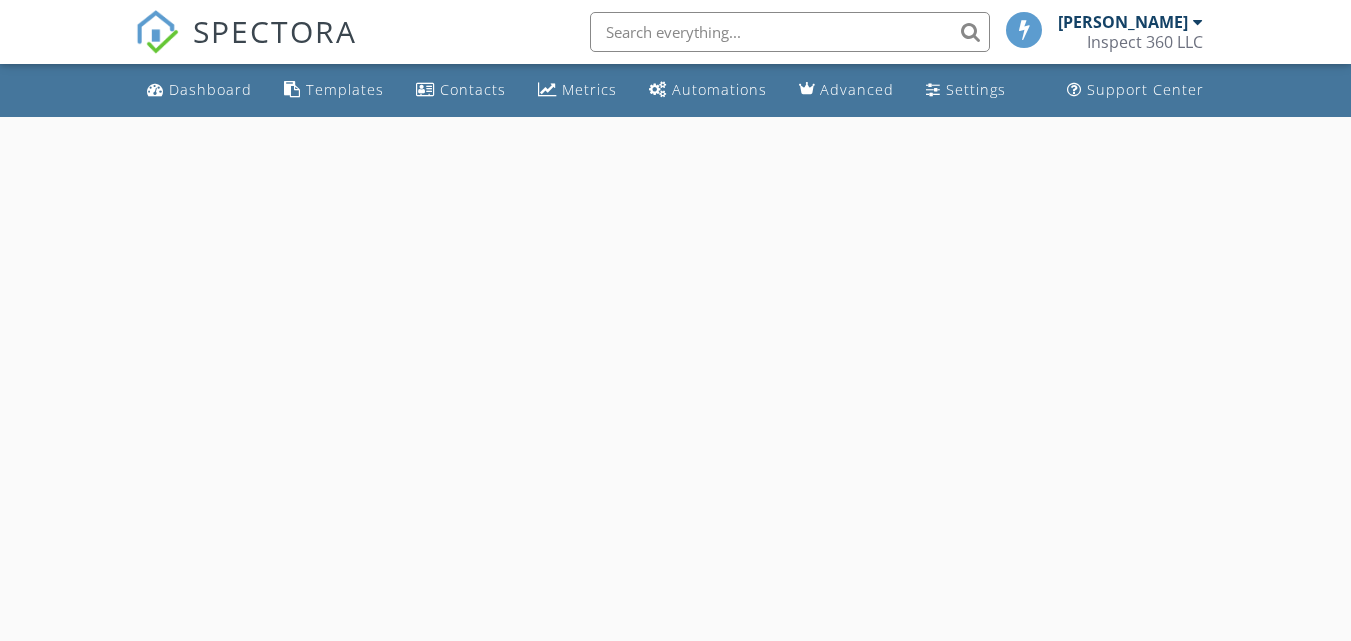 scroll, scrollTop: 0, scrollLeft: 0, axis: both 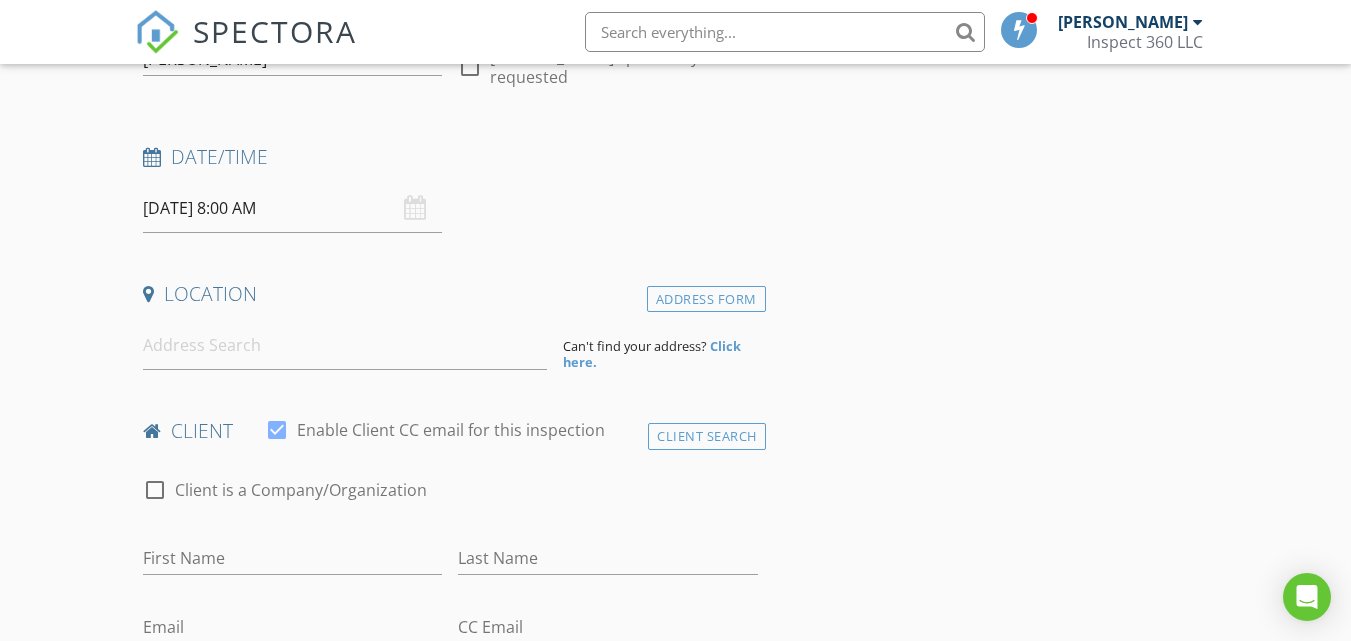 click on "[DATE] 8:00 AM" at bounding box center (292, 208) 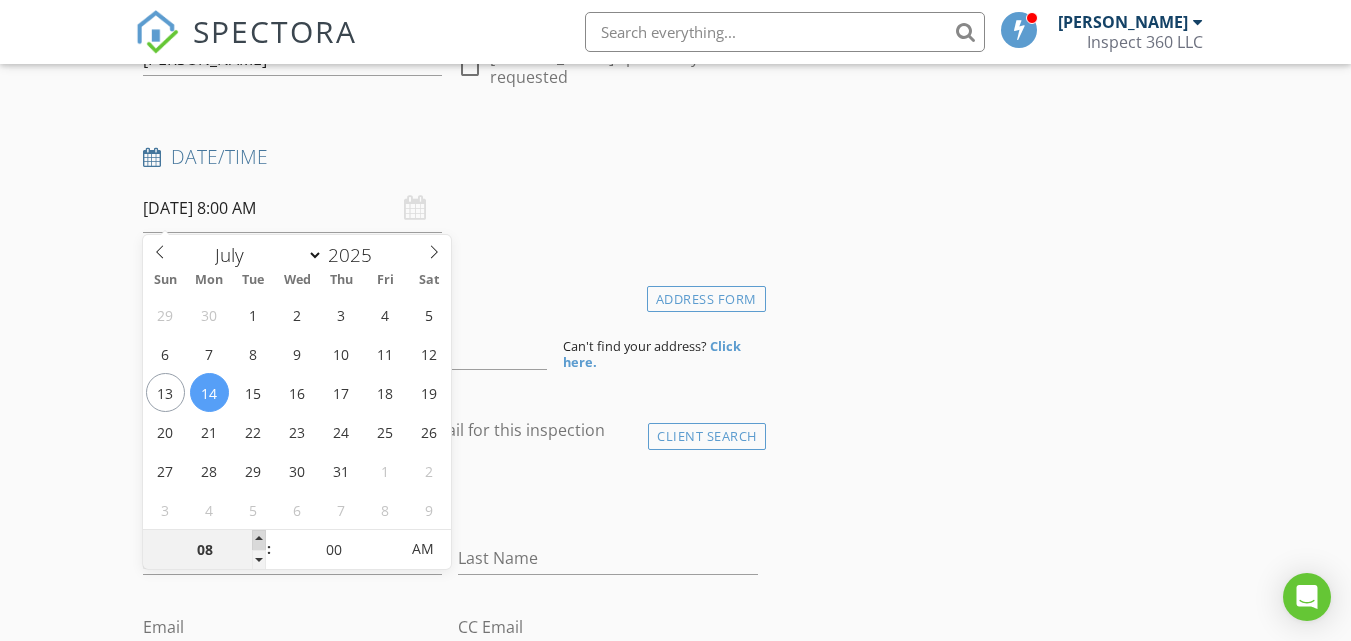 type on "09" 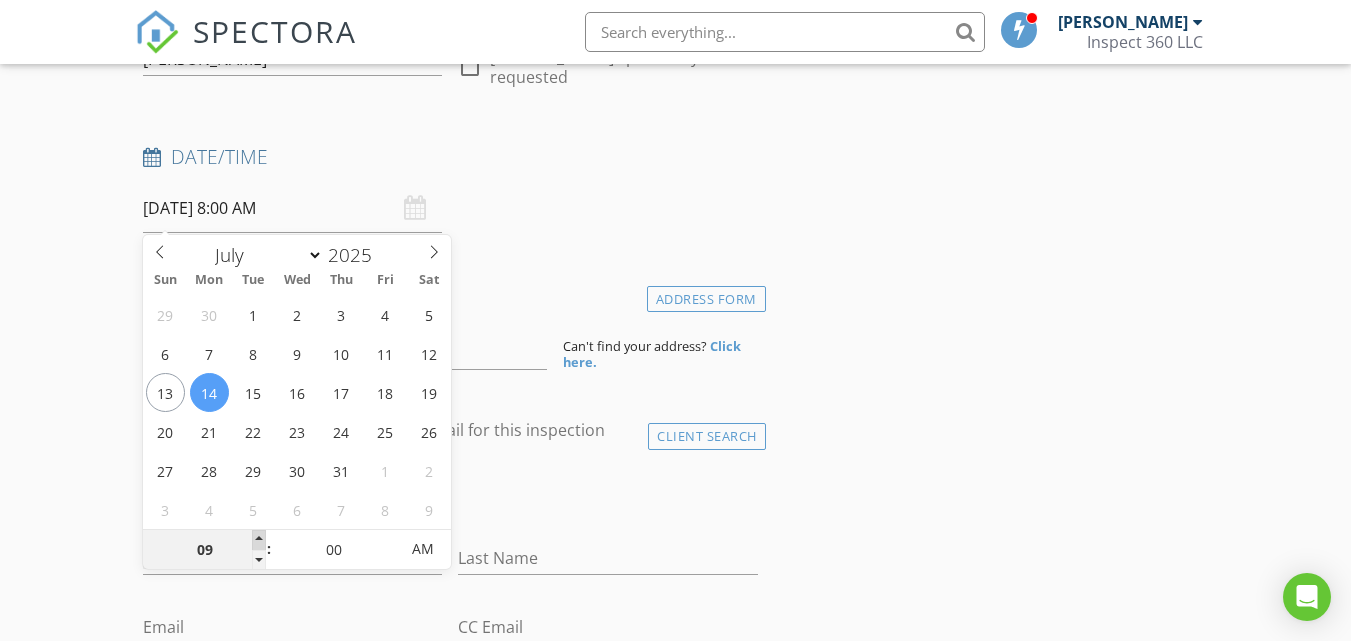 type on "[DATE] 9:00 AM" 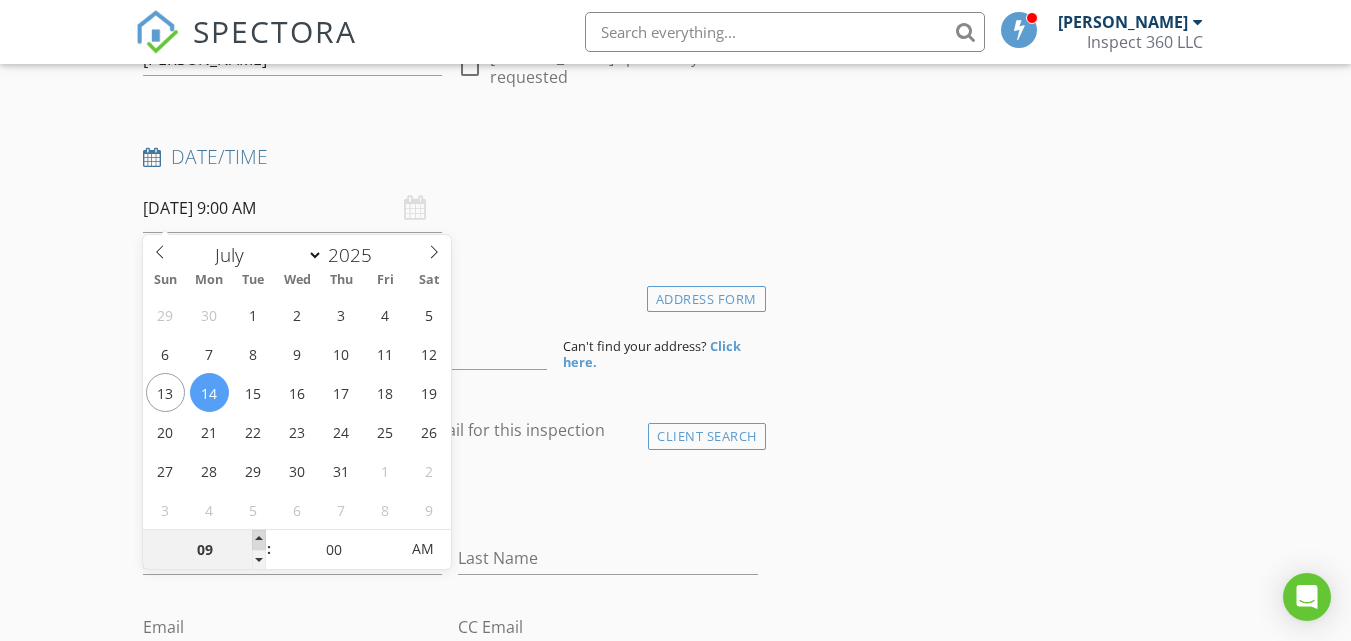 click at bounding box center (259, 540) 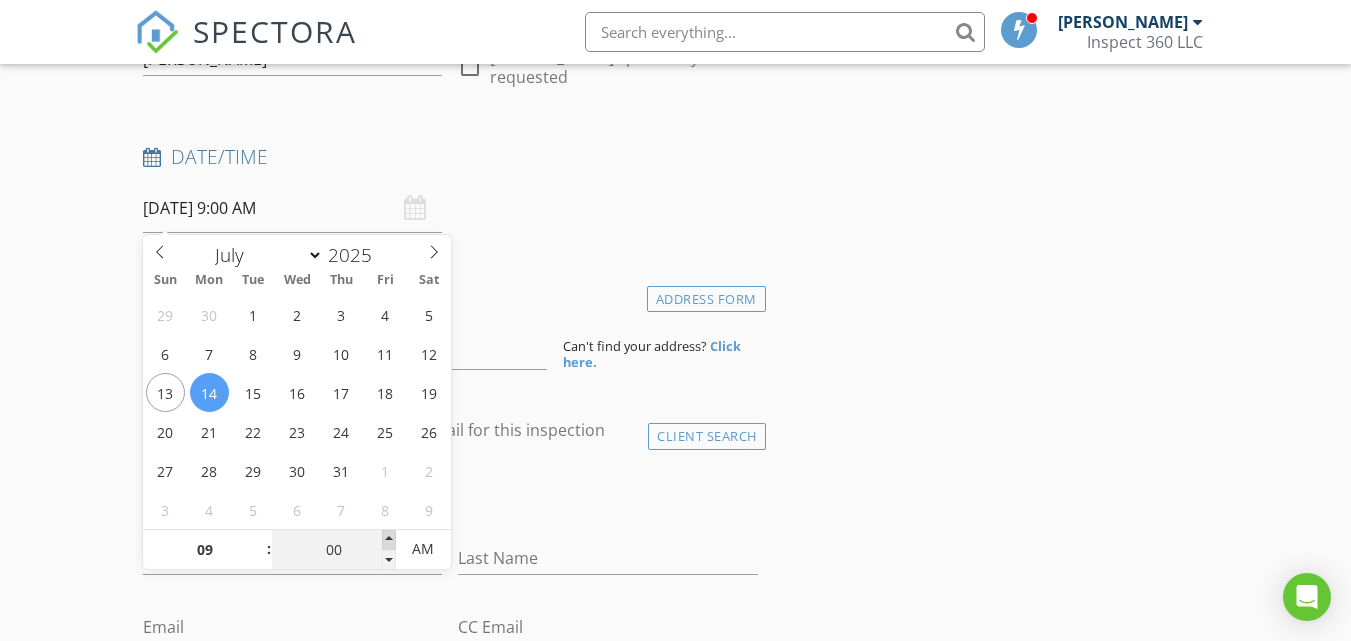type on "05" 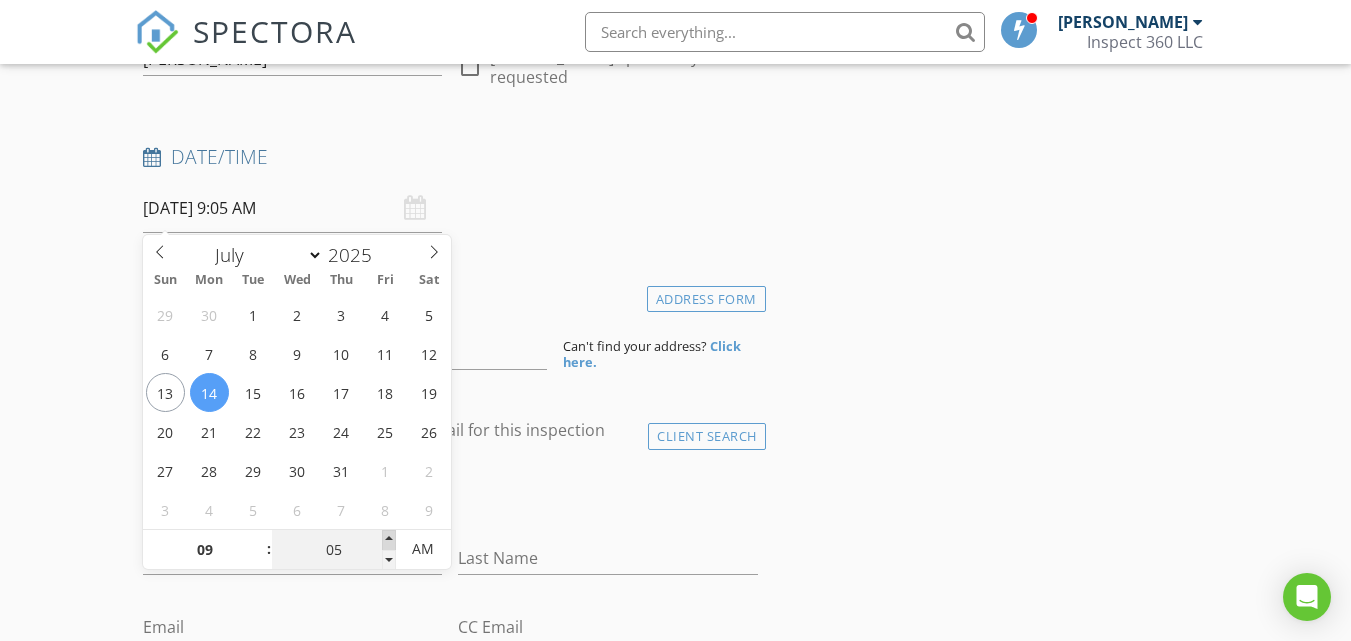 click at bounding box center (389, 540) 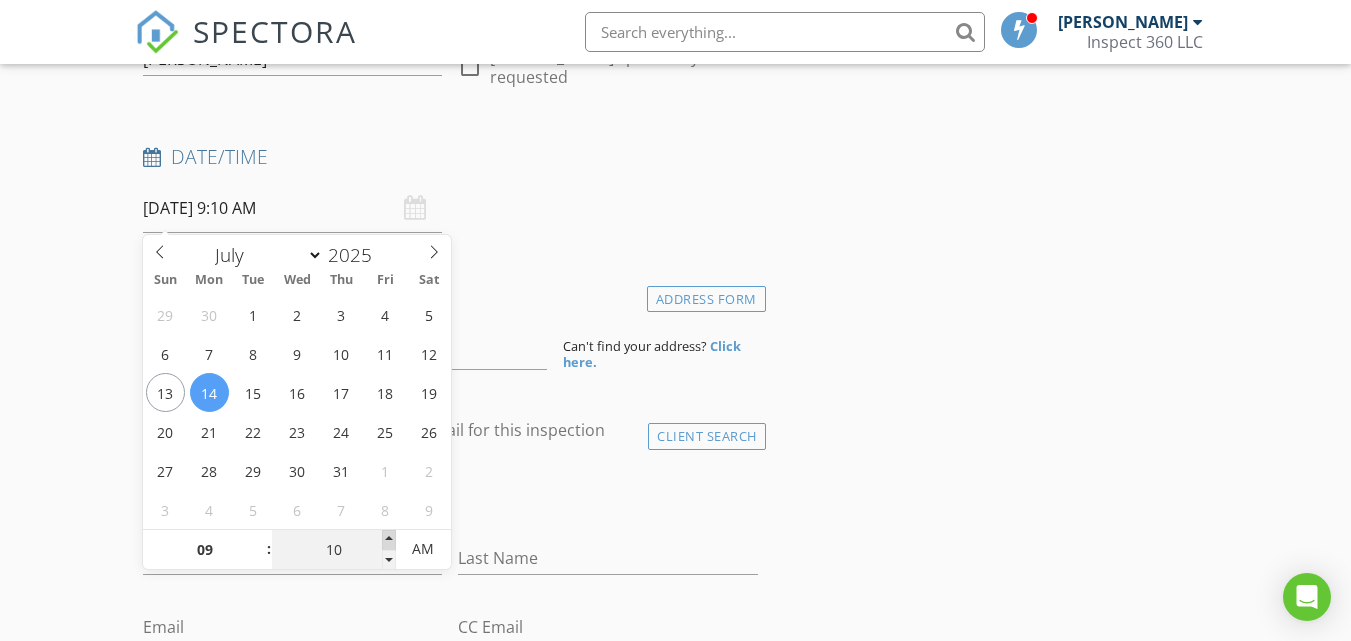 click at bounding box center [389, 540] 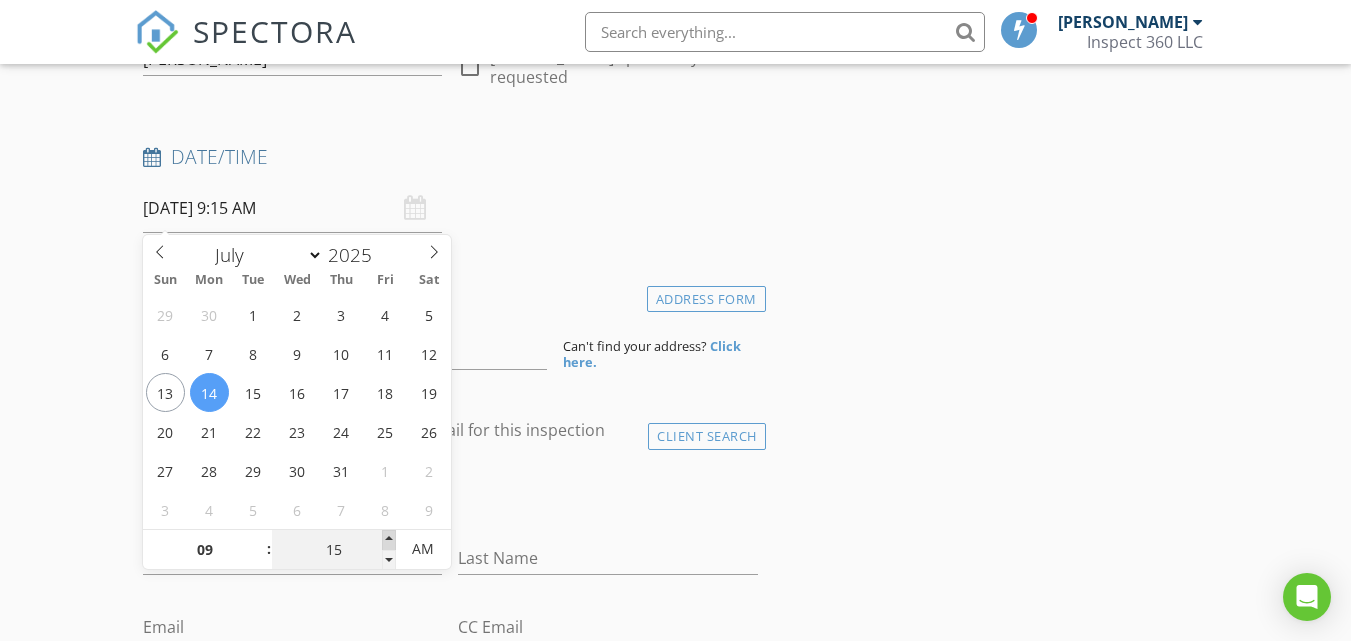 click at bounding box center [389, 540] 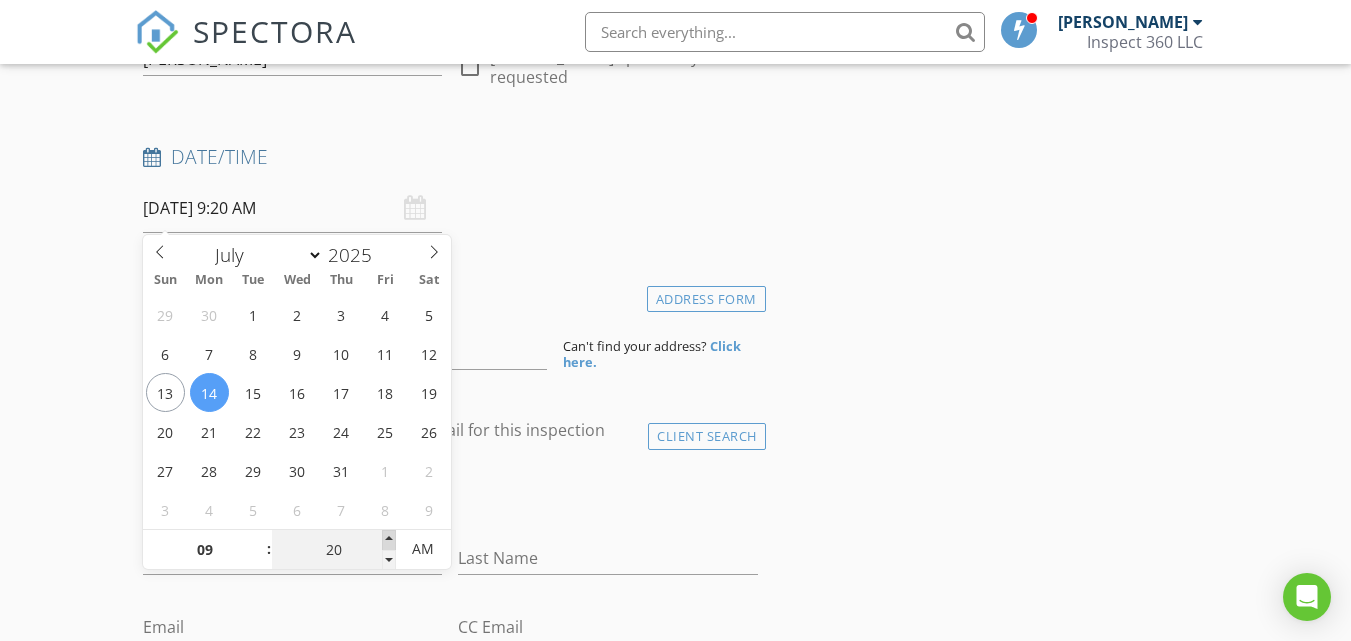 click at bounding box center (389, 540) 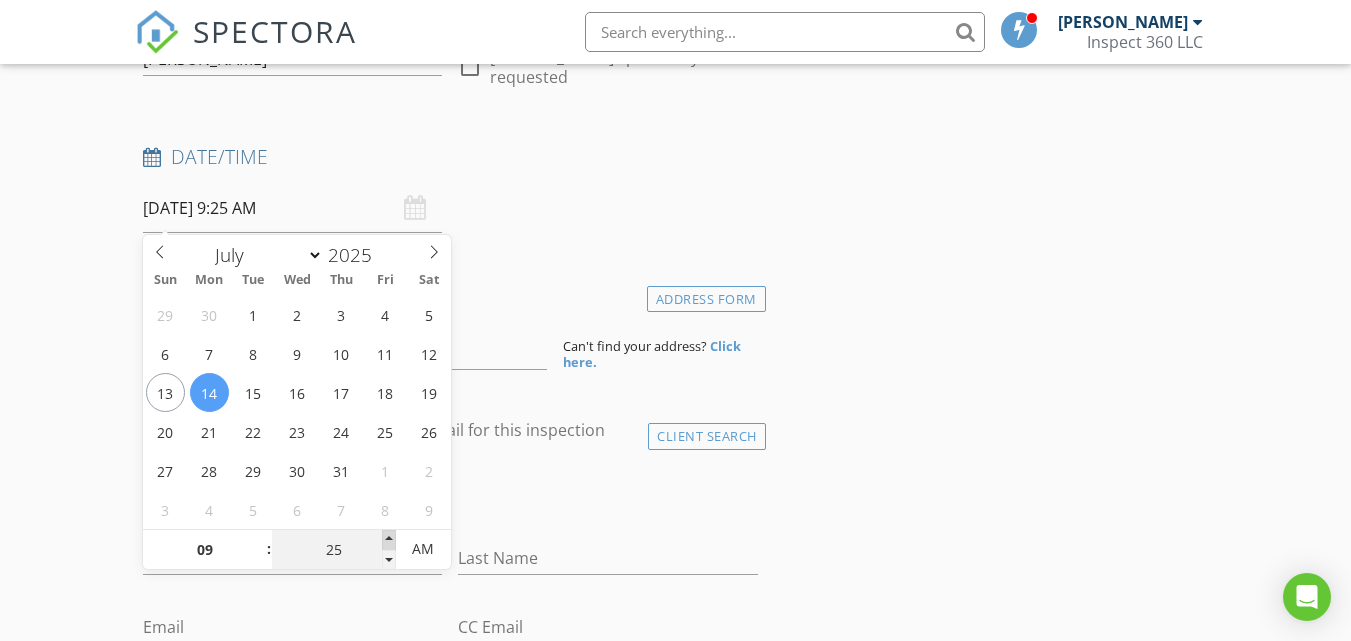 click at bounding box center [389, 540] 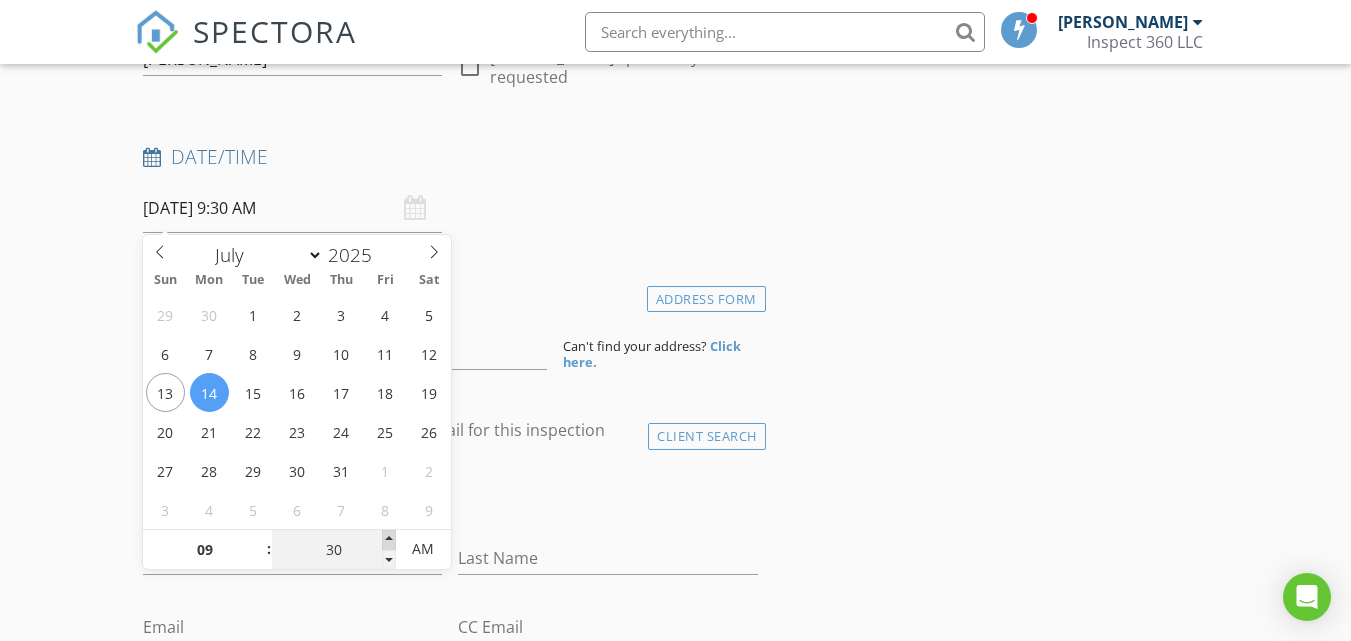 click at bounding box center (389, 540) 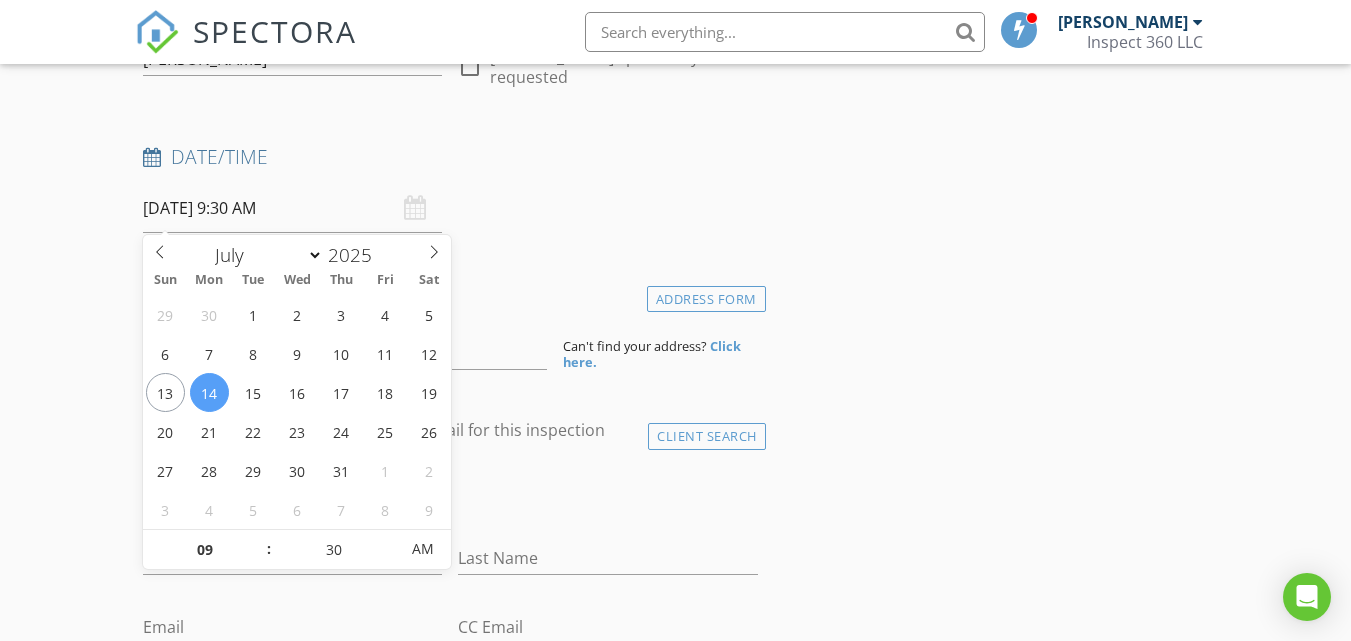 click on "INSPECTOR(S)
check_box   Tristan Sinning   PRIMARY   Tristan Sinning arrow_drop_down   check_box_outline_blank Tristan Sinning specifically requested
Date/Time
07/14/2025 9:30 AM
Location
Address Form       Can't find your address?   Click here.
client
check_box Enable Client CC email for this inspection   Client Search     check_box_outline_blank Client is a Company/Organization     First Name   Last Name   Email   CC Email   Phone           Notes   Private Notes
ADD ADDITIONAL client
SERVICES
check_box_outline_blank   Commercial Inspectionion   check_box_outline_blank   Re-Inspection   check_box_outline_blank   New Service   check_box_outline_blank   Residential Inspection   arrow_drop_down     Select Discount Code arrow_drop_down    Charges       TOTAL   $0.00    Duration" at bounding box center (450, 1440) 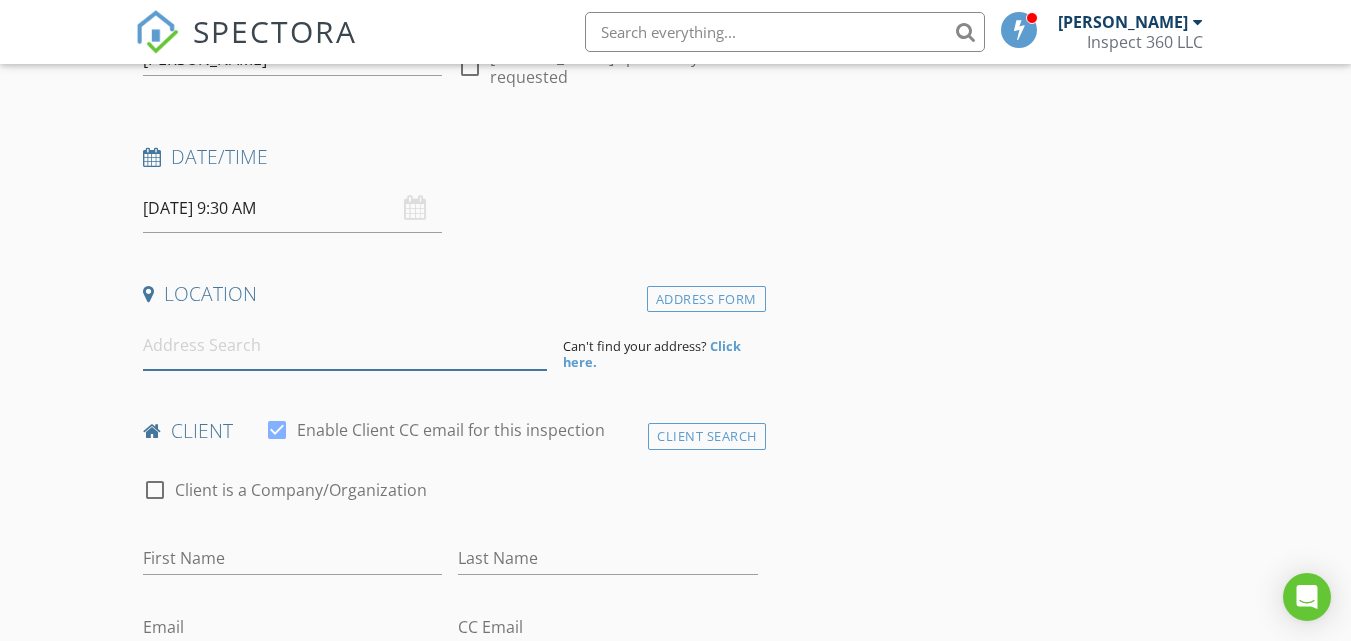 click at bounding box center [345, 345] 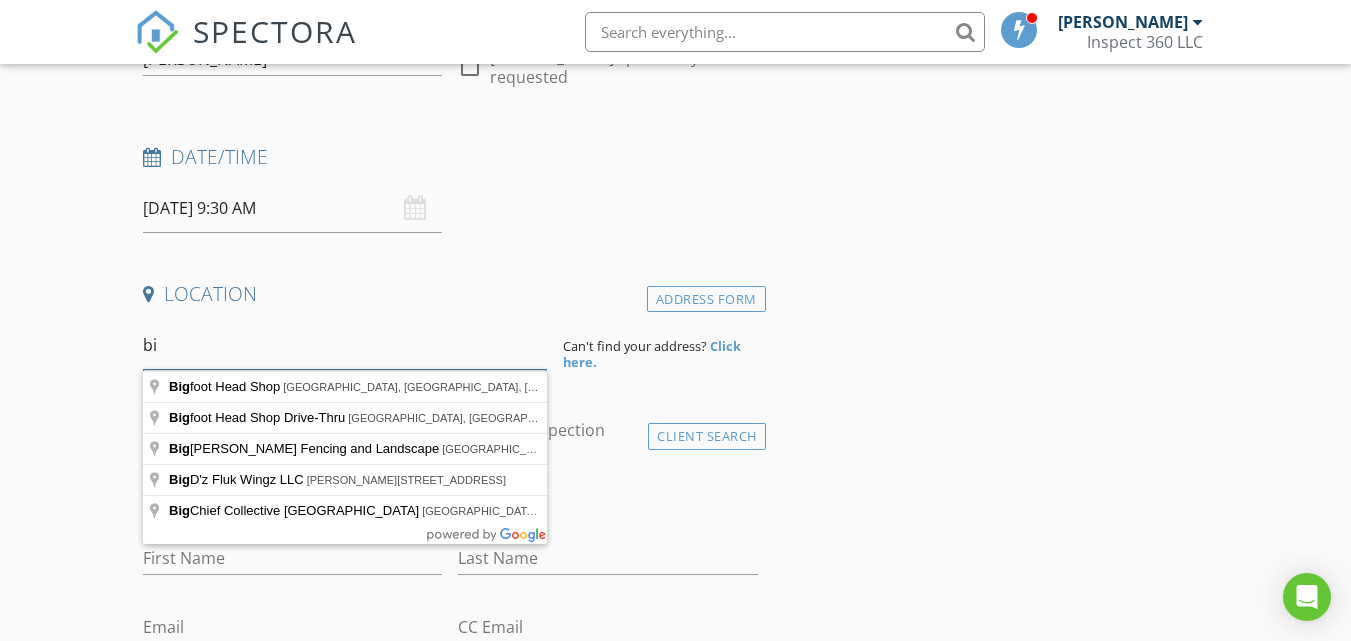 type on "b" 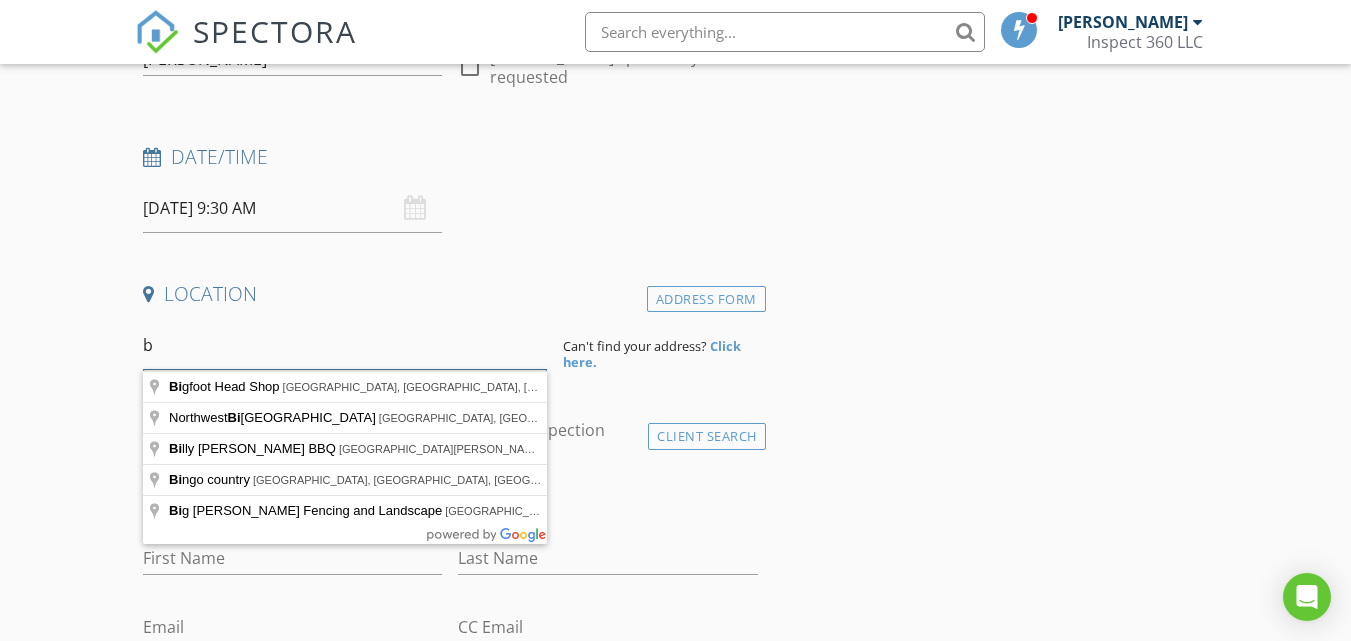 type 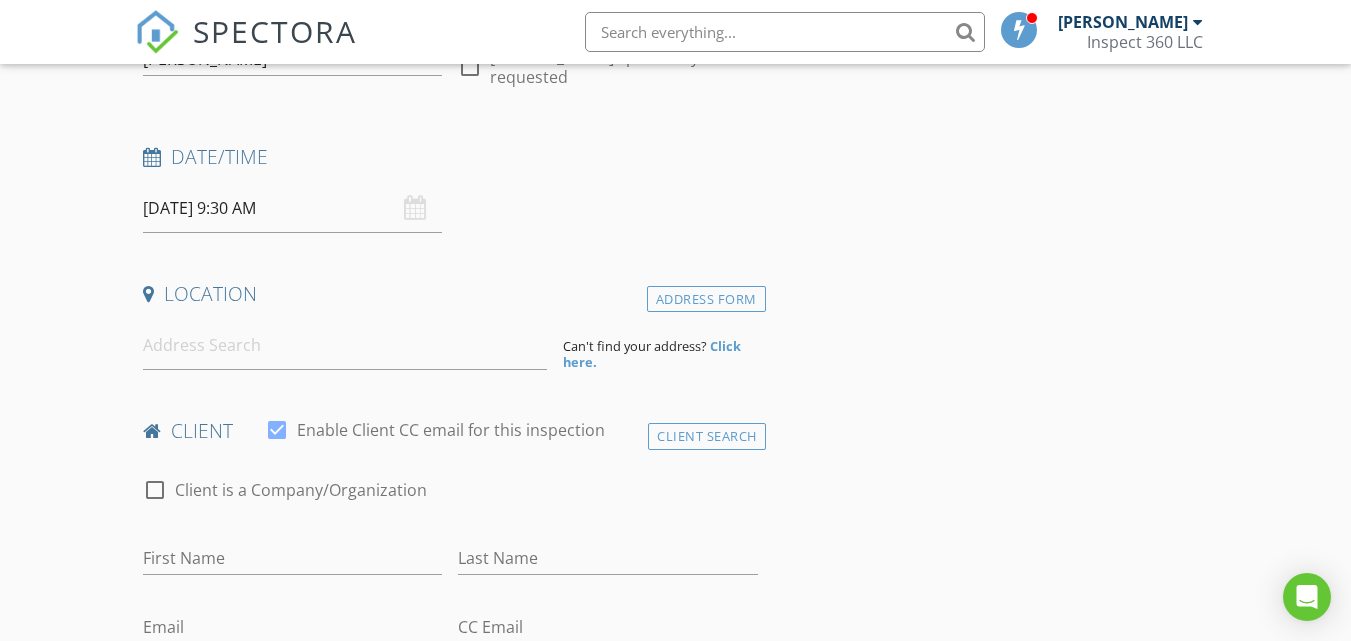 click on "Date/Time
07/14/2025 9:30 AM" at bounding box center (450, 188) 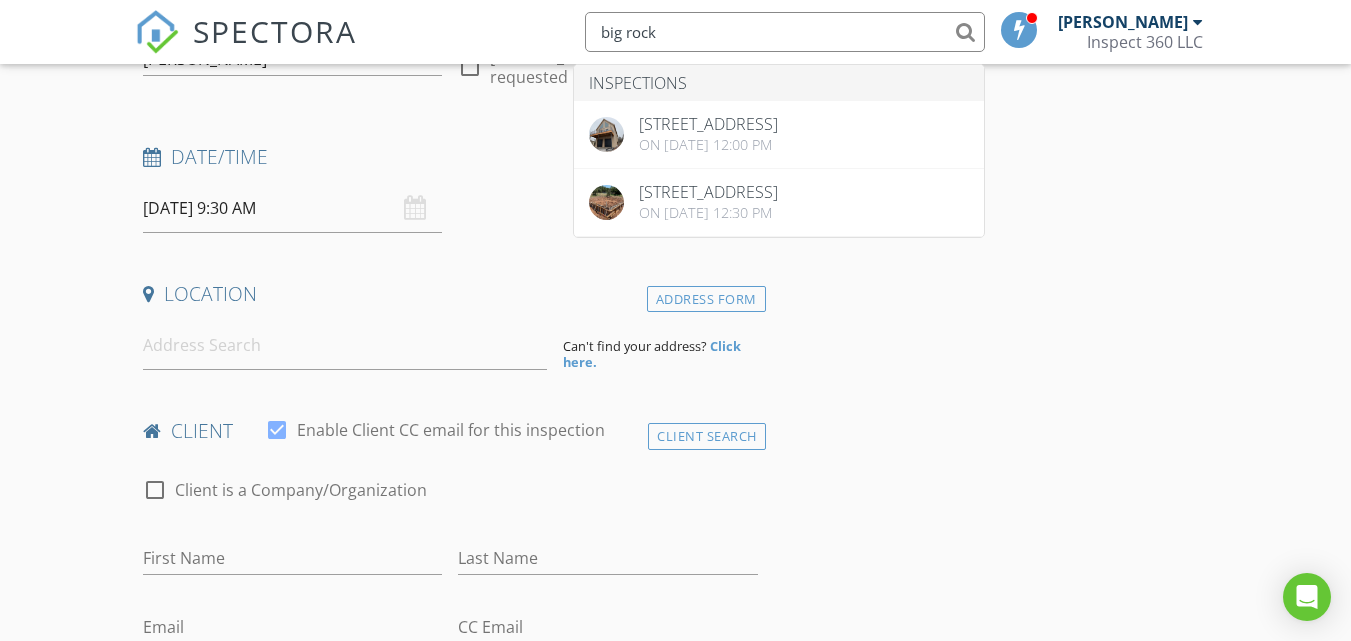 type on "big rock" 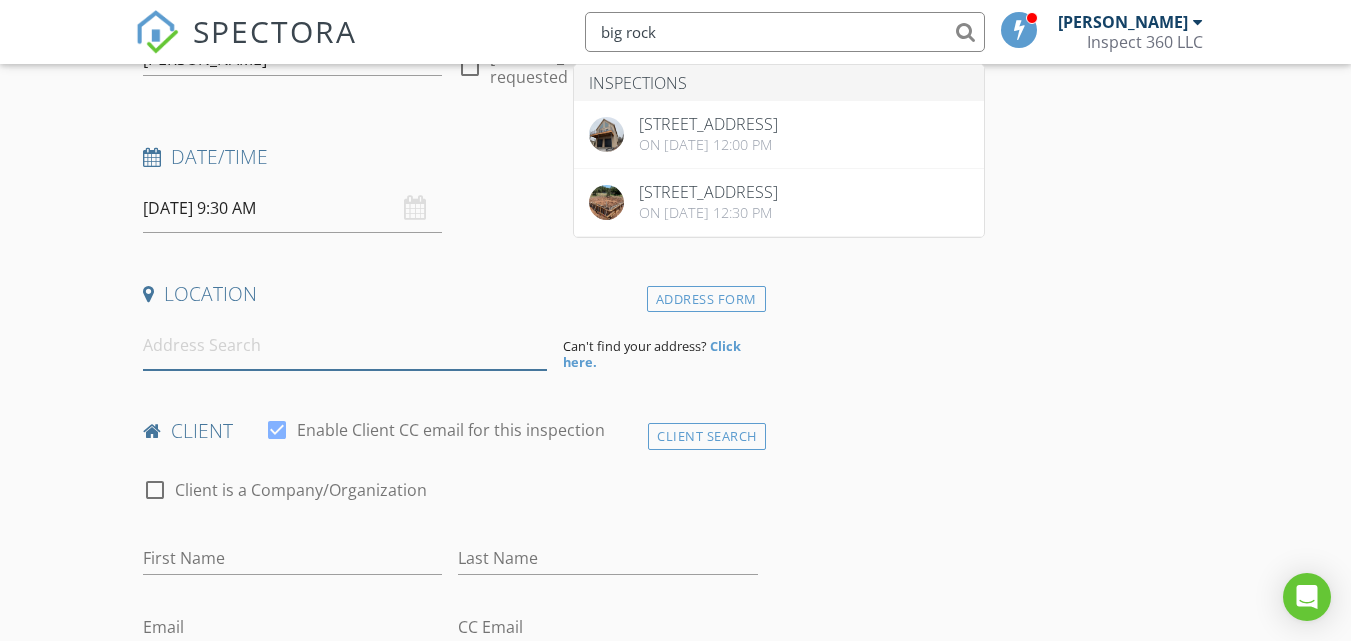 click at bounding box center [345, 345] 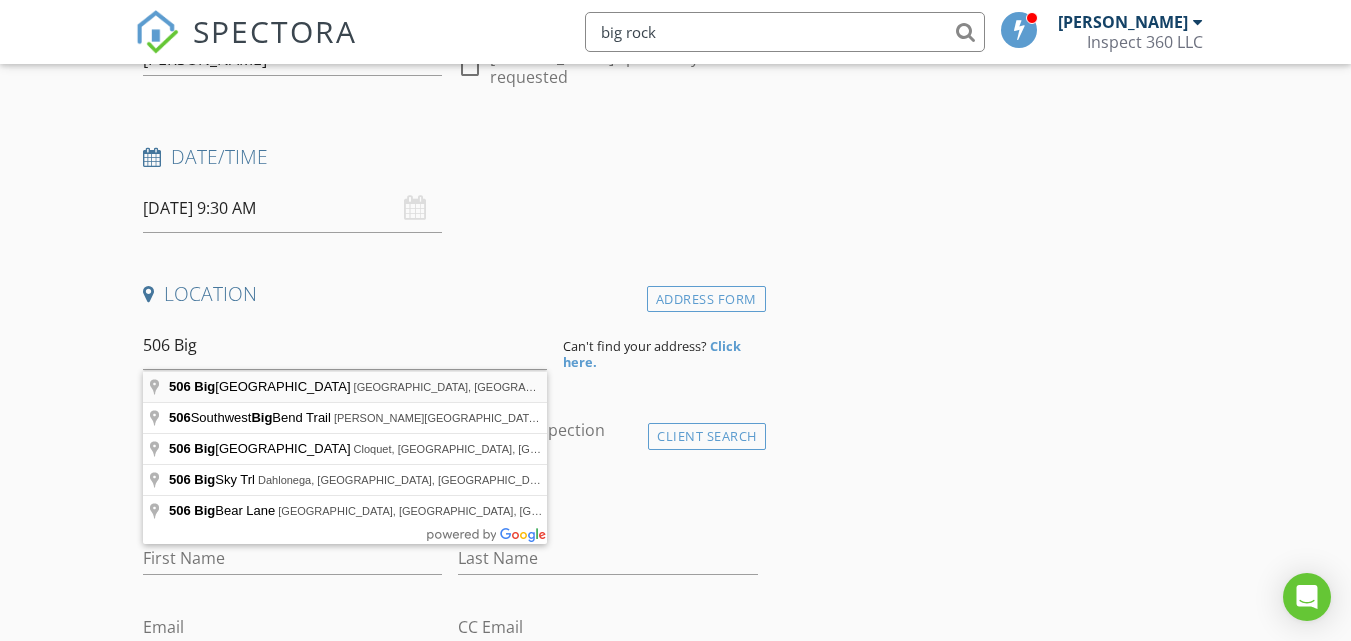 type on "506 Big Rock Road, Medicine Park, OK, USA" 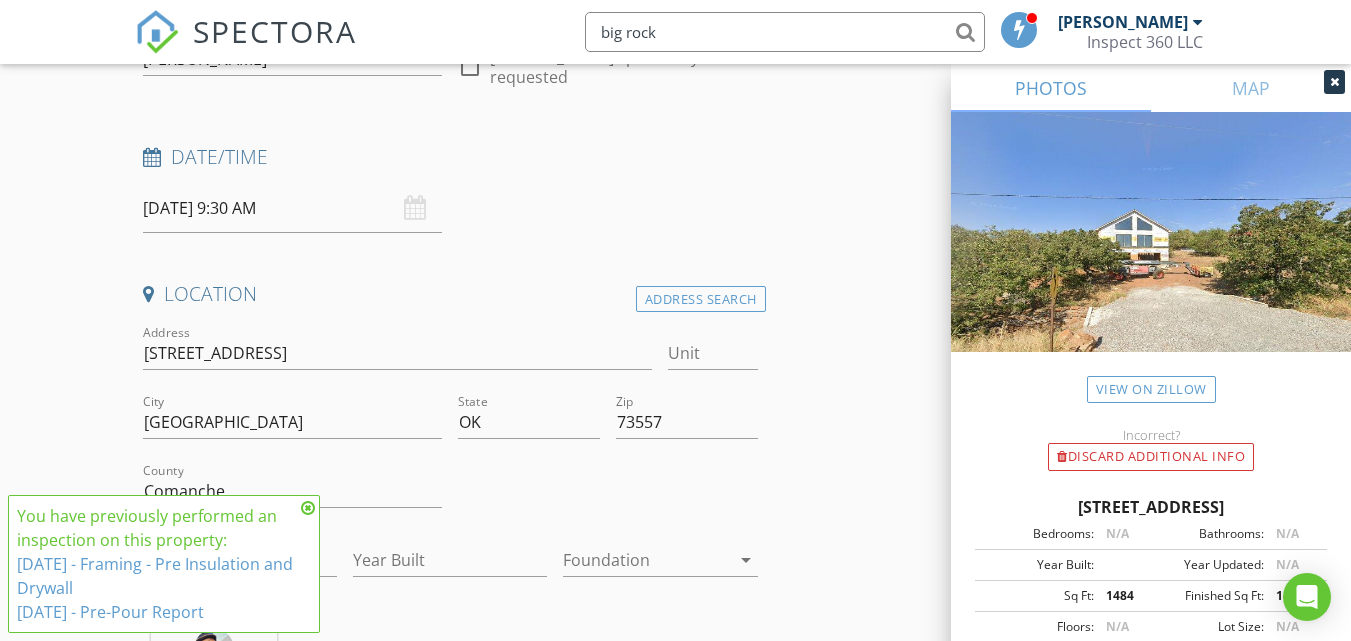 click at bounding box center [607, 493] 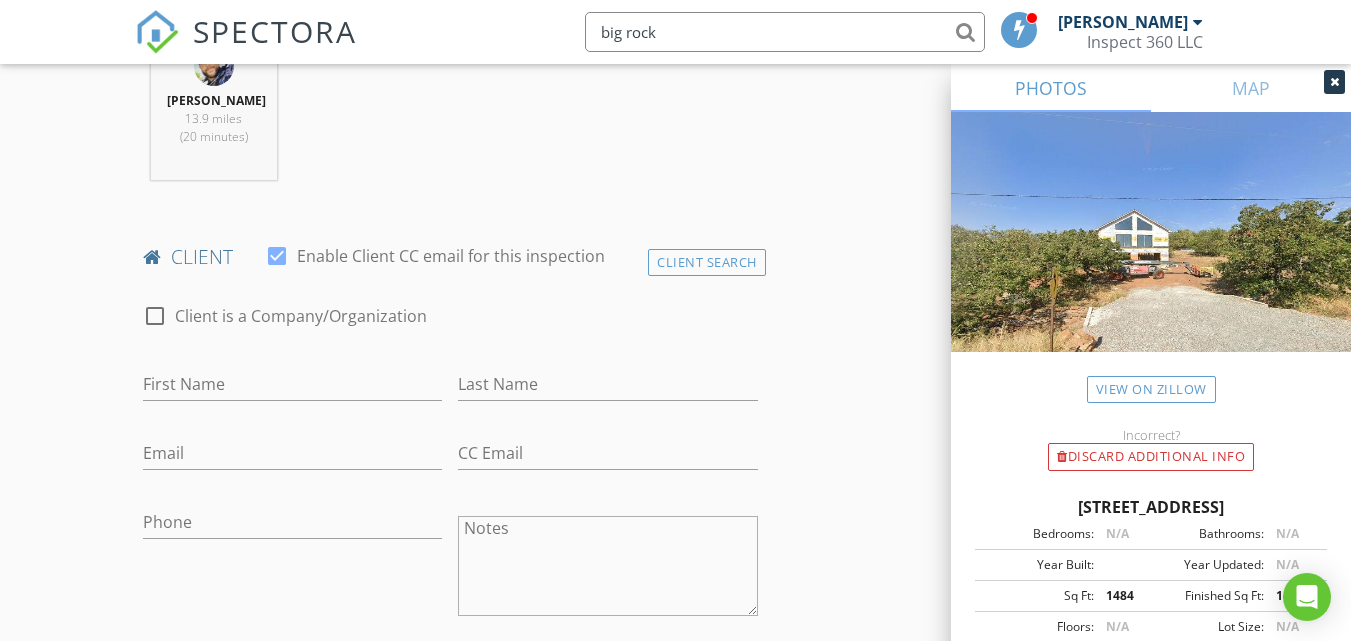 scroll, scrollTop: 835, scrollLeft: 0, axis: vertical 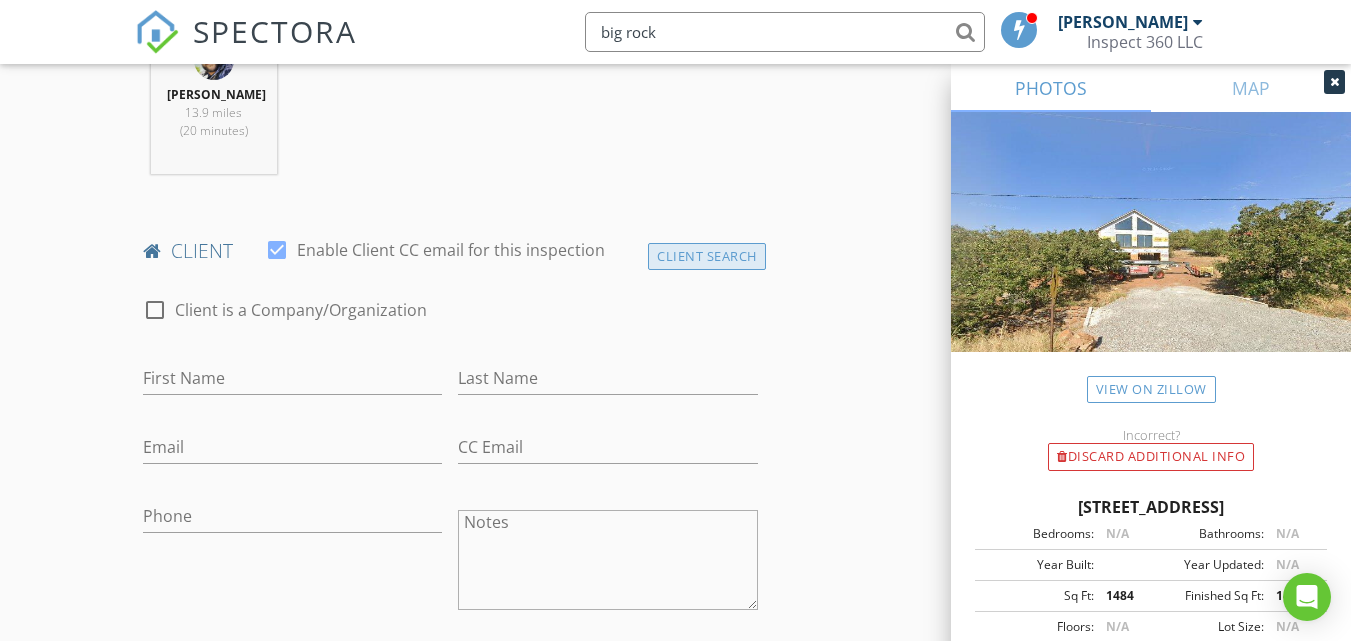 click on "Client Search" at bounding box center (707, 256) 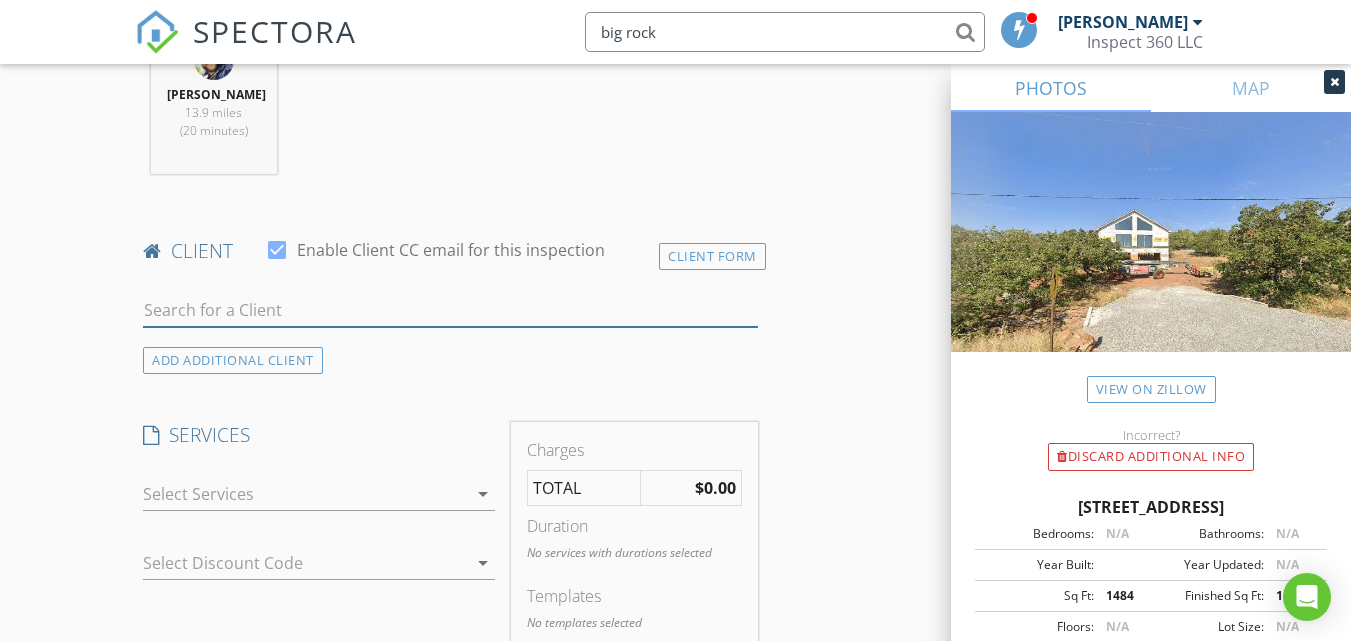 click at bounding box center [450, 310] 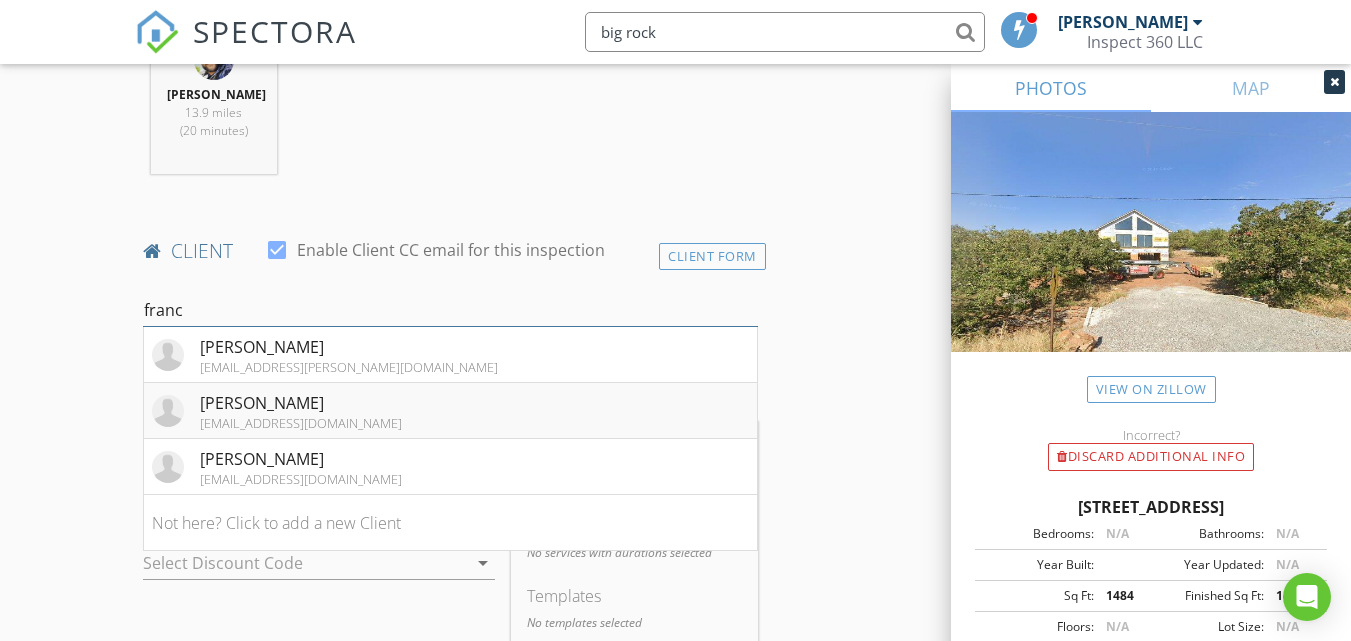 type on "franc" 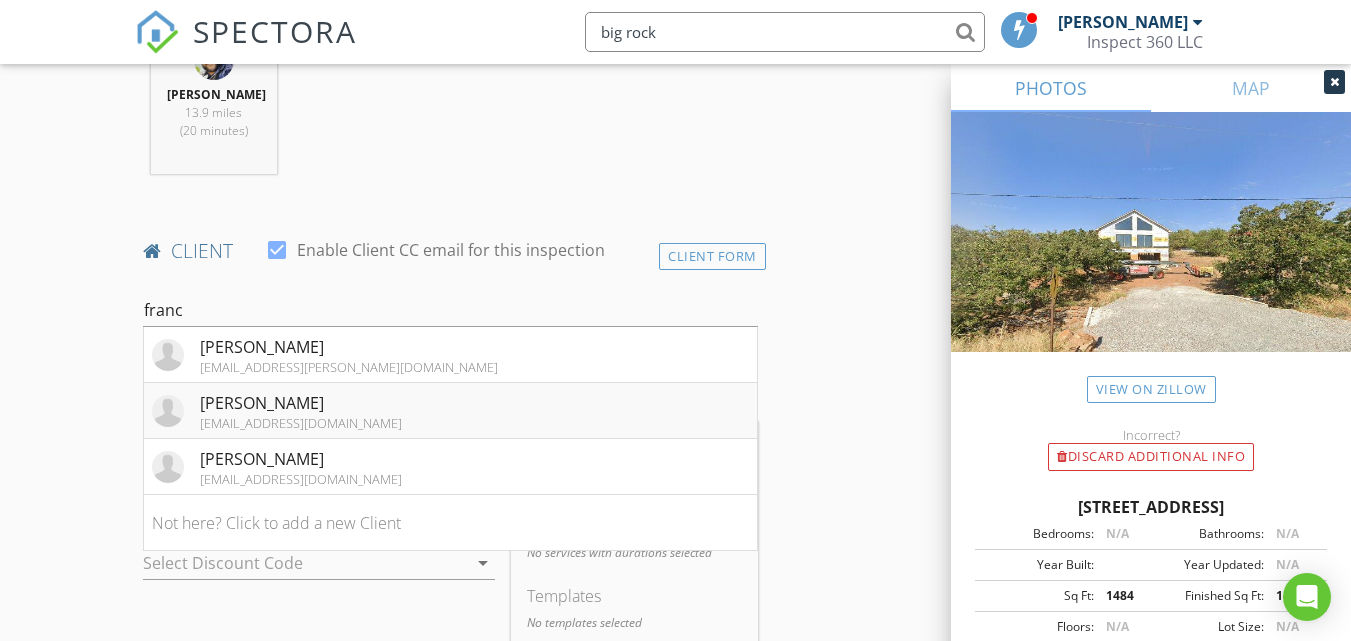 click on "Curt Francois
curtfrancois@sbcglobal.net" at bounding box center (450, 411) 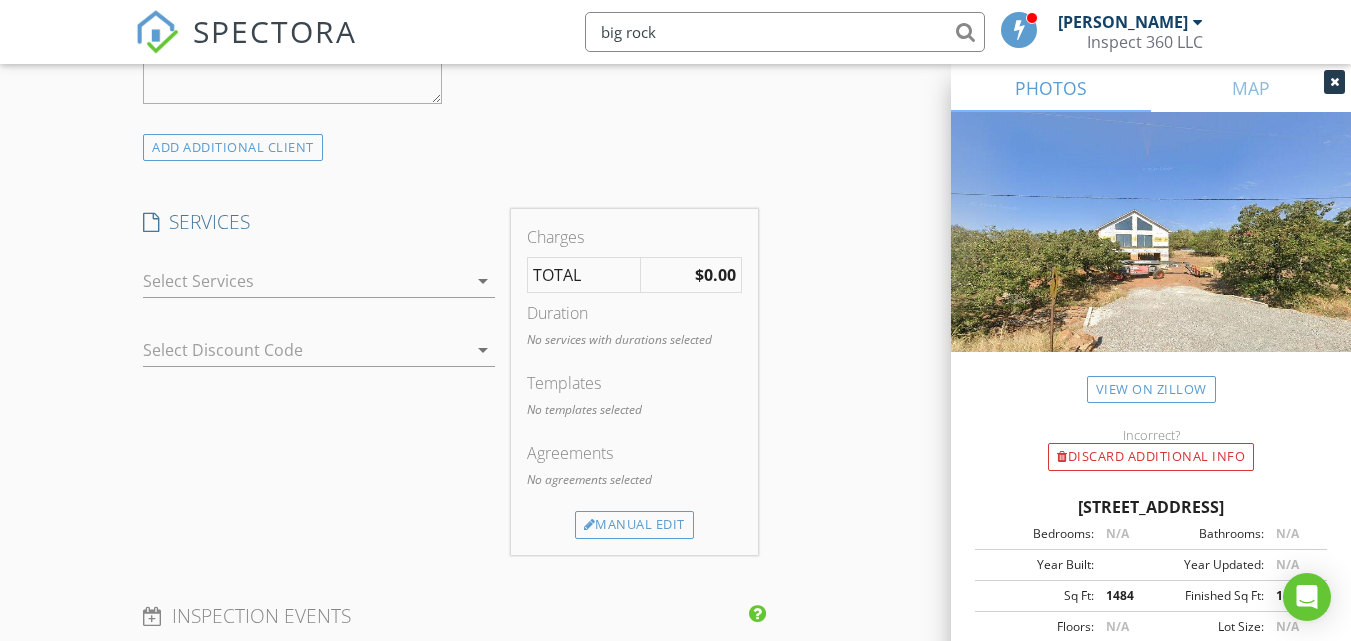 scroll, scrollTop: 1504, scrollLeft: 0, axis: vertical 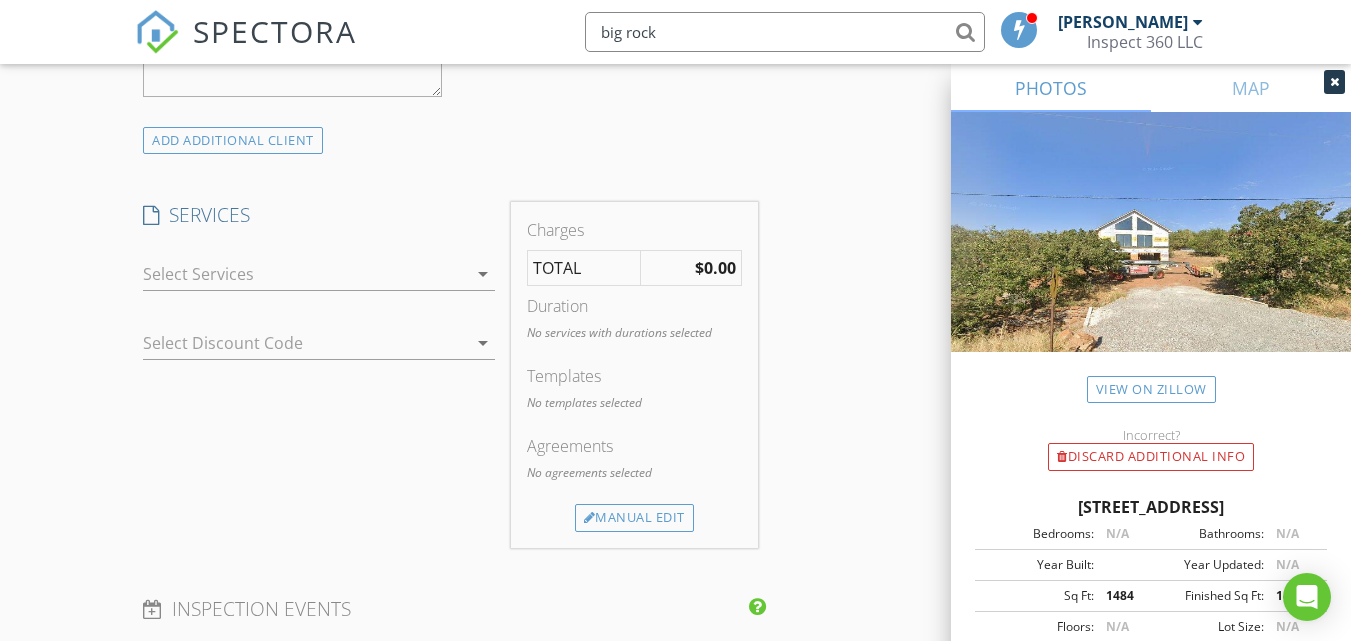 click at bounding box center (305, 274) 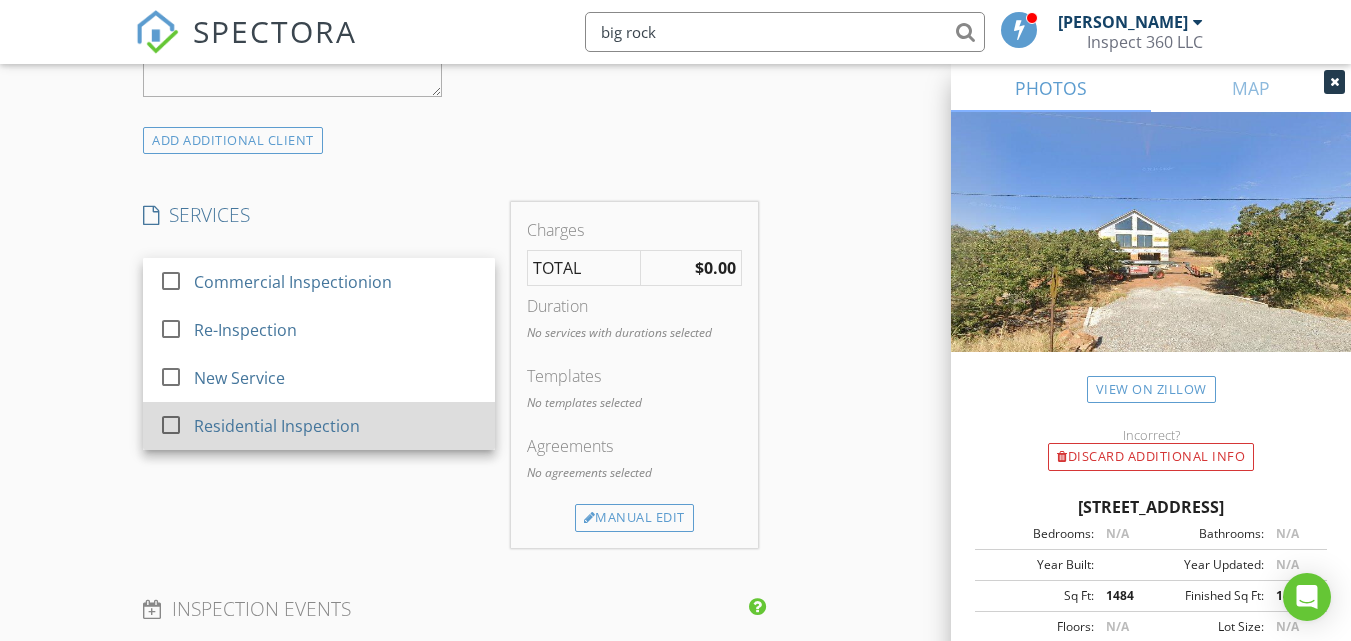 click on "Residential Inspection" at bounding box center [336, 426] 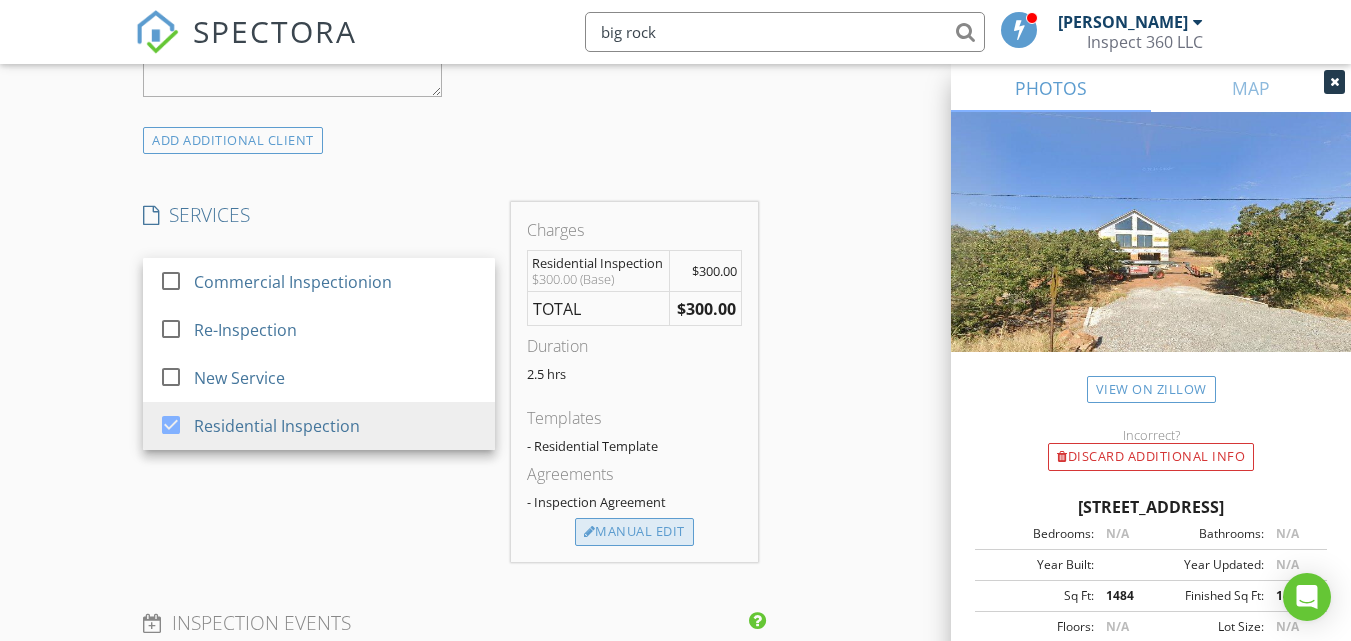 click on "Manual Edit" at bounding box center (634, 532) 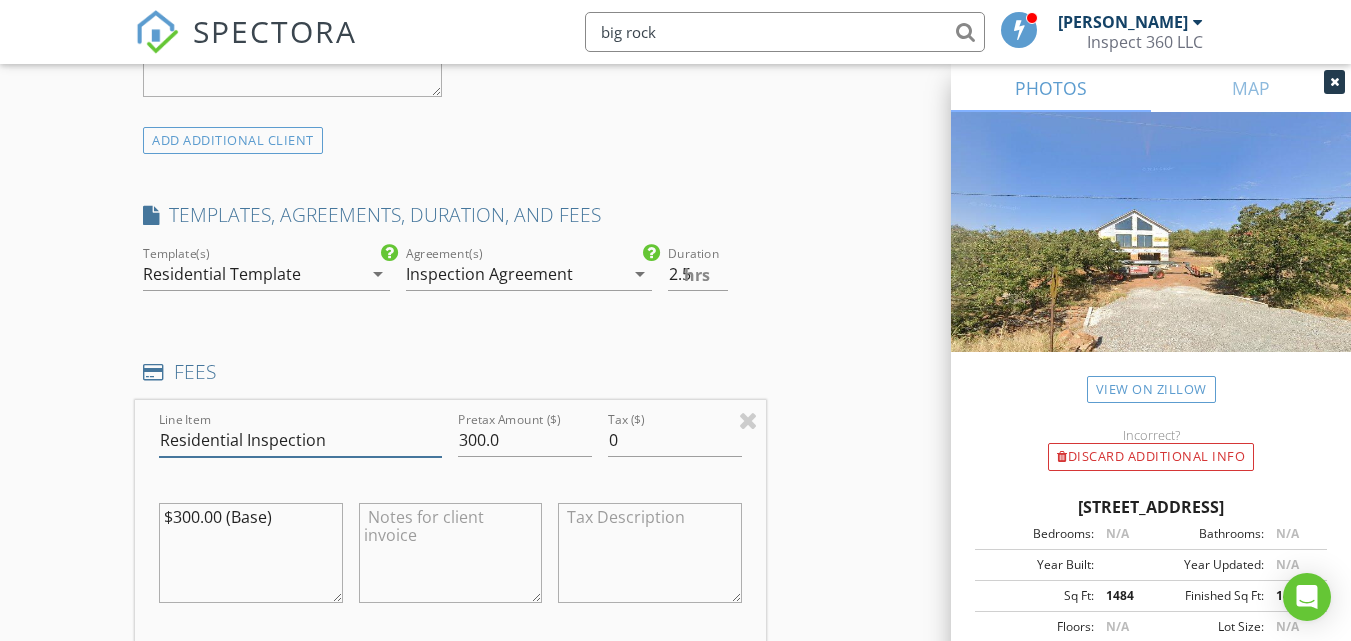 click on "Residential Inspection" at bounding box center [300, 440] 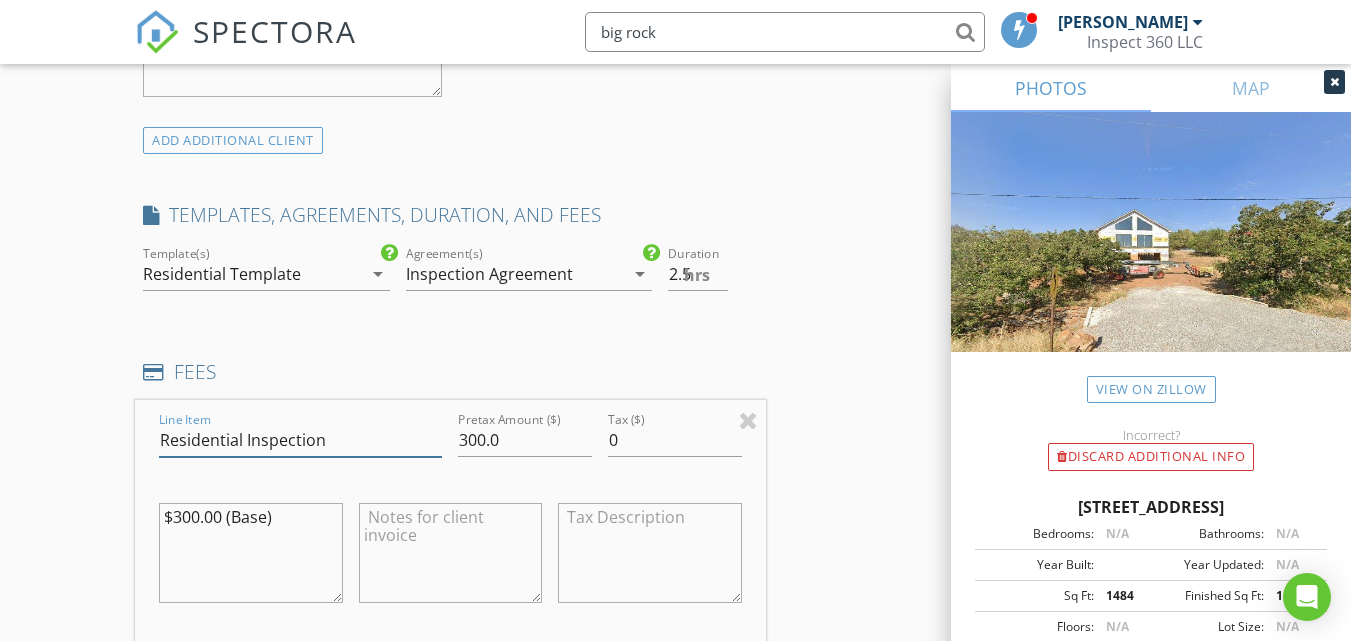 click on "Residential Inspection" at bounding box center (300, 440) 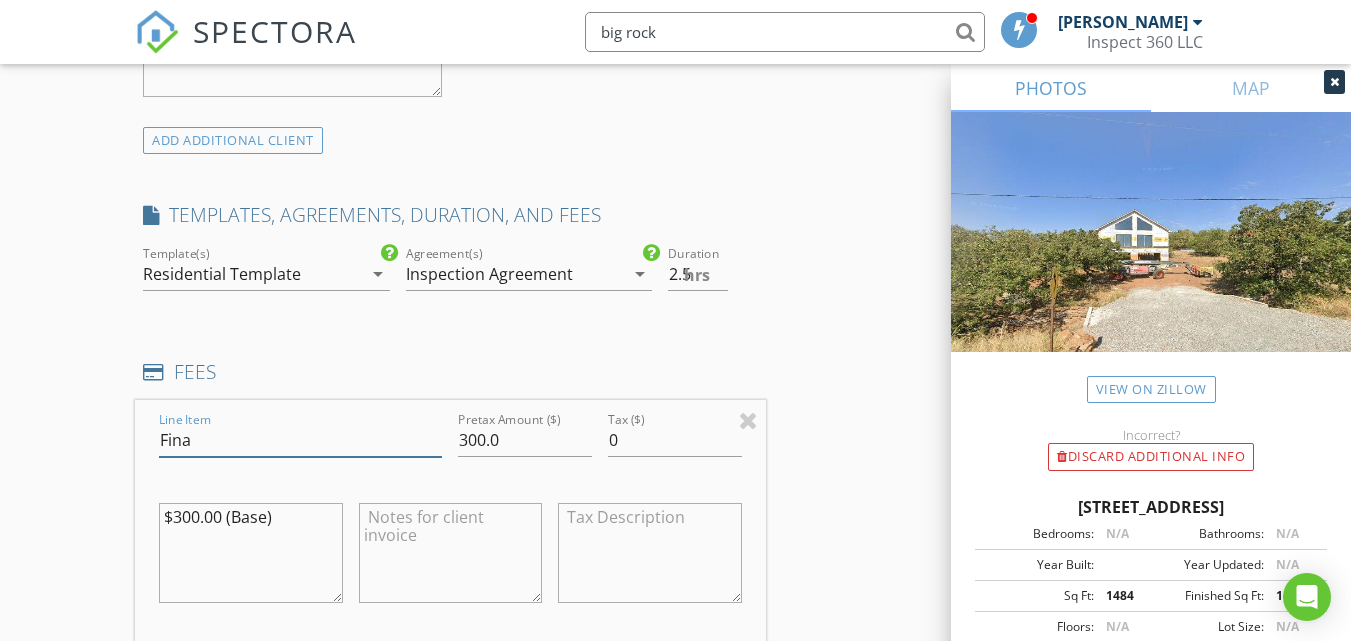 type on "Final Inspection" 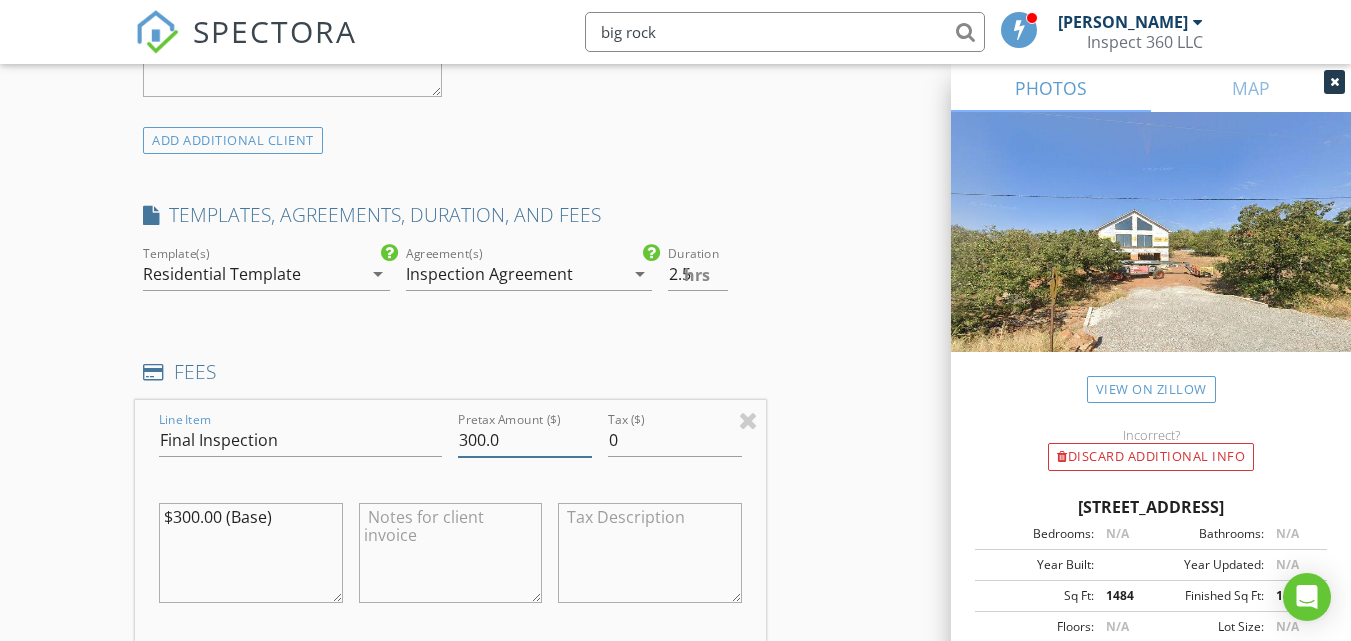 click on "300.0" at bounding box center (525, 440) 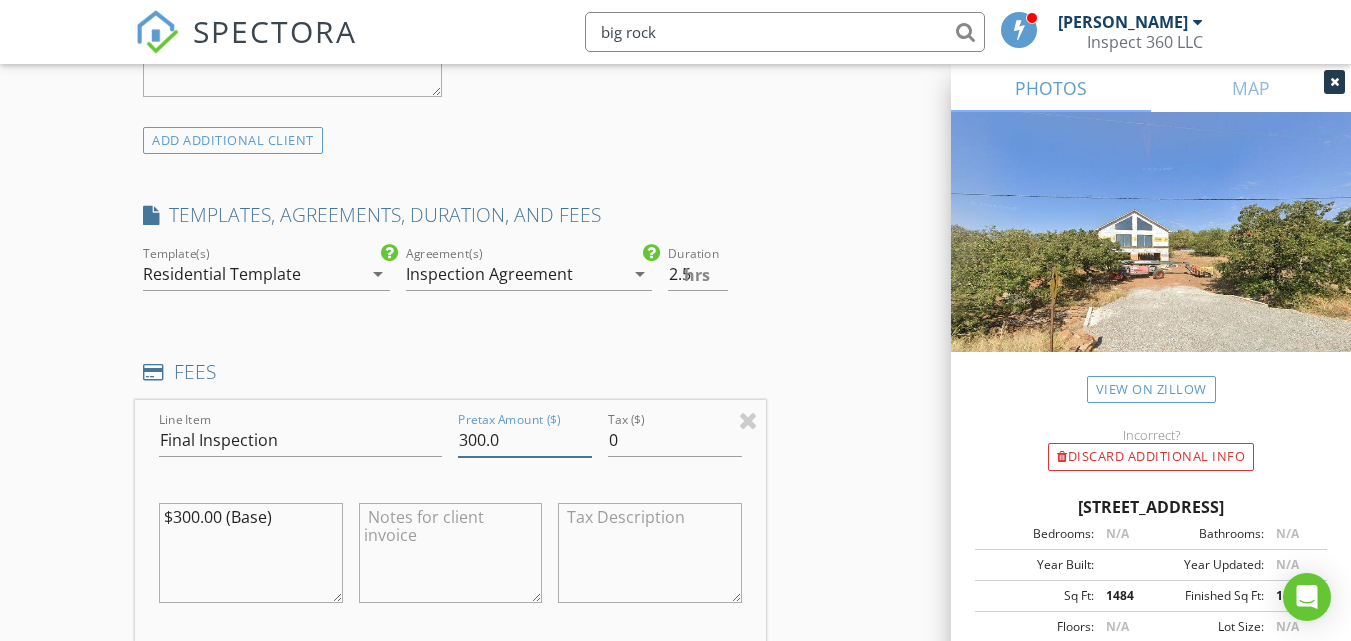 click on "300.0" at bounding box center [525, 440] 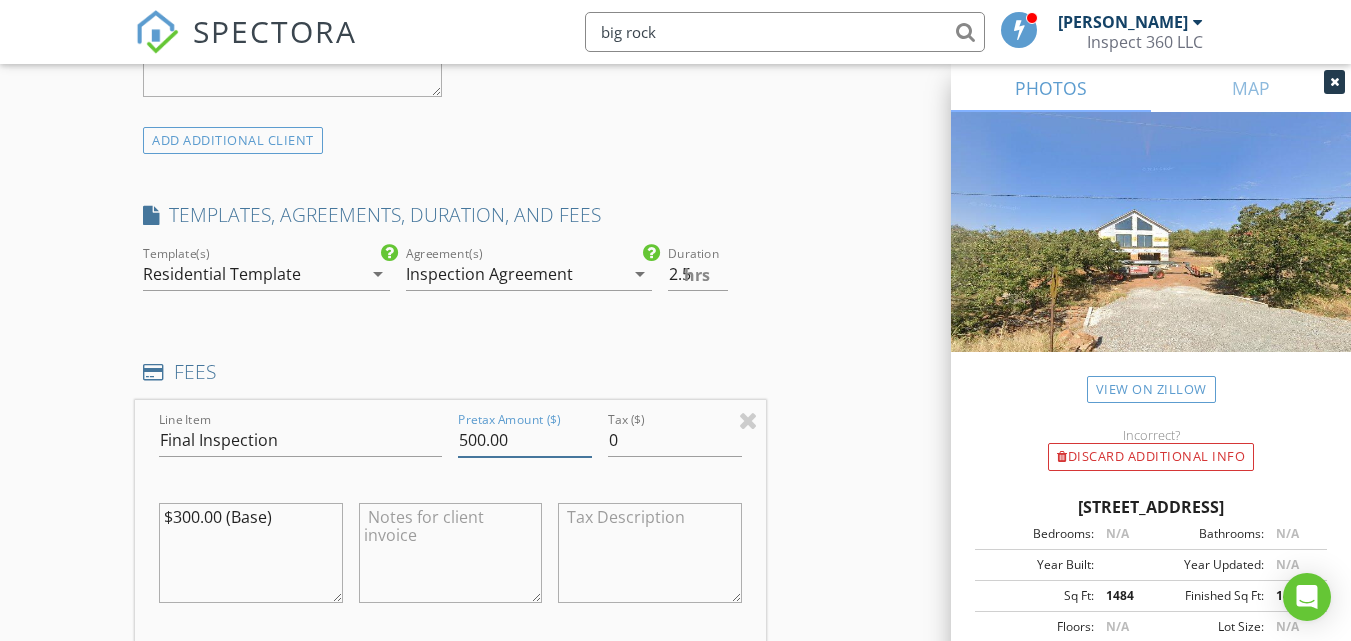 type on "500.00" 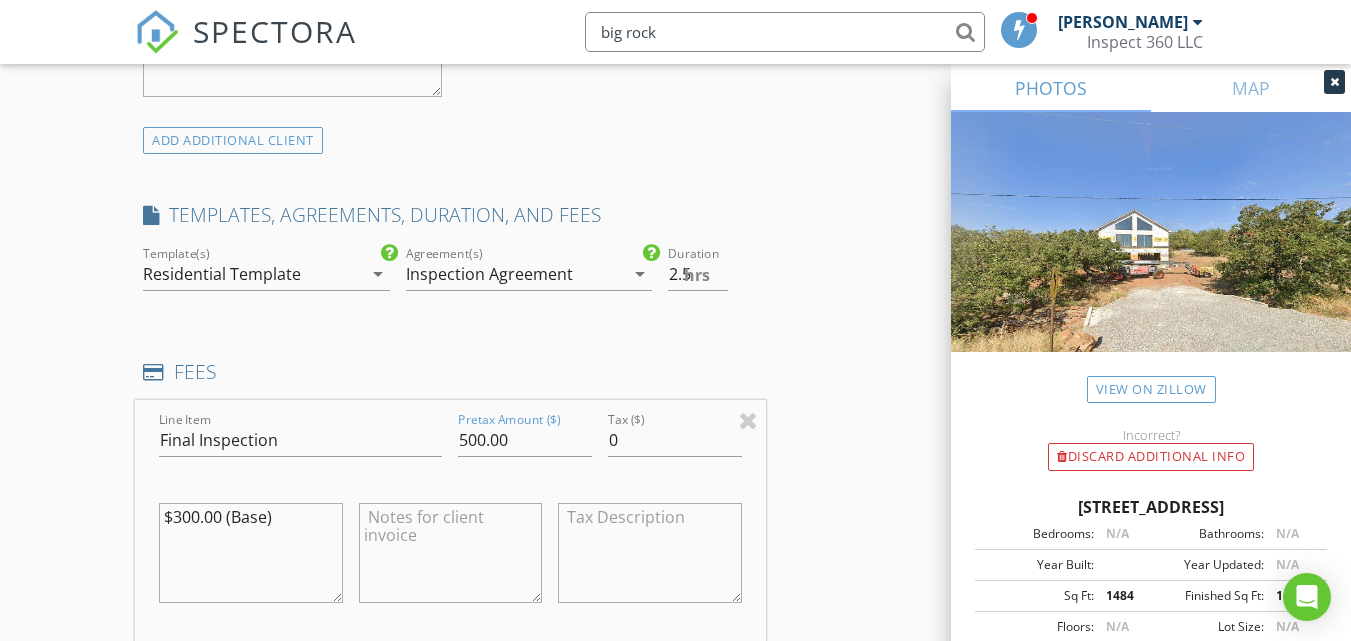 click on "$300.00 (Base)" at bounding box center (250, 553) 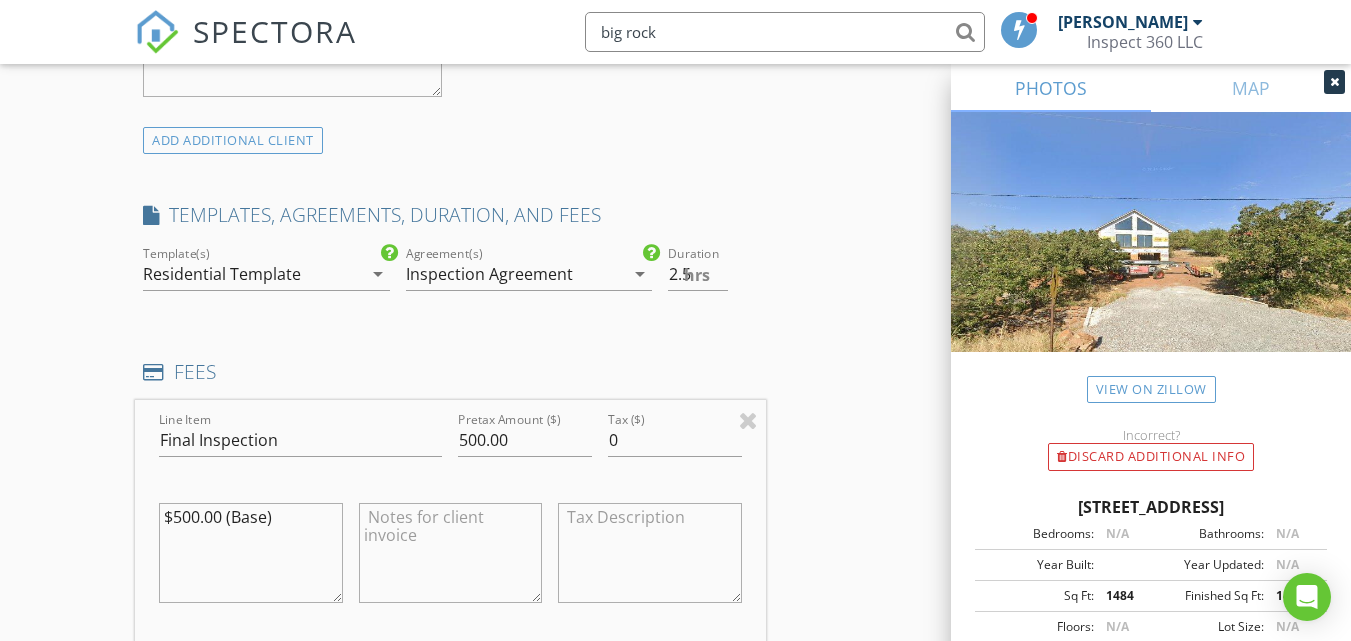 type on "$500.00 (Base)" 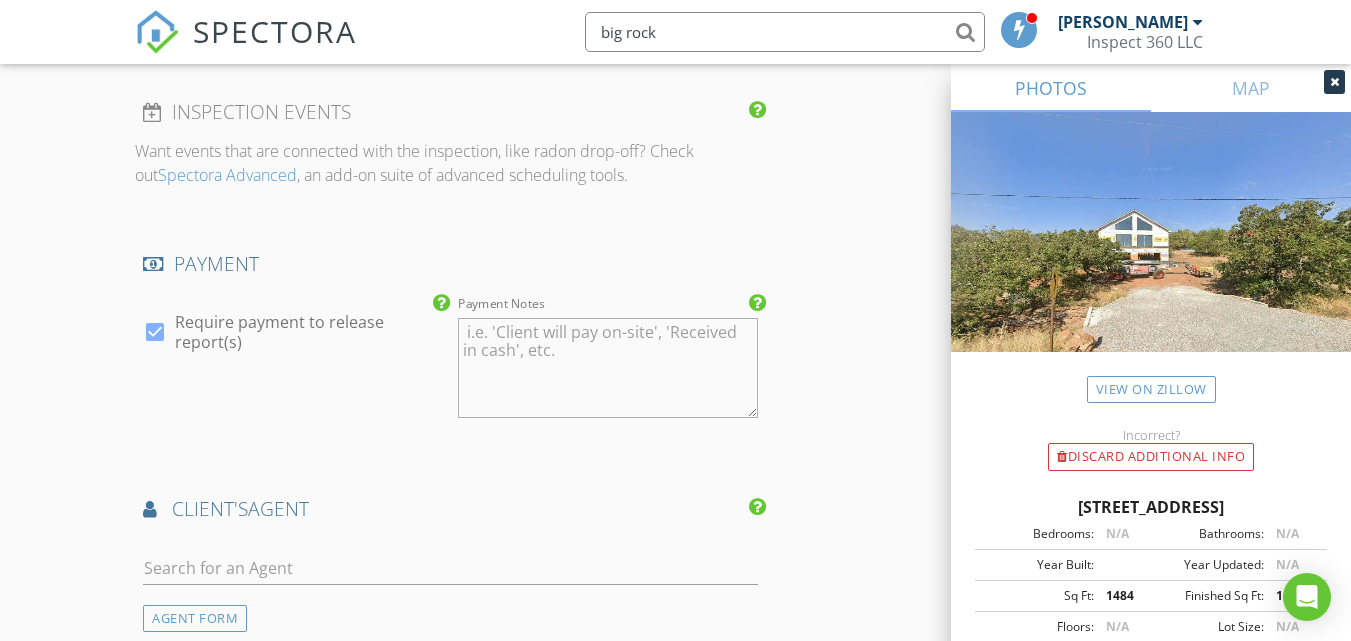 scroll, scrollTop: 2232, scrollLeft: 0, axis: vertical 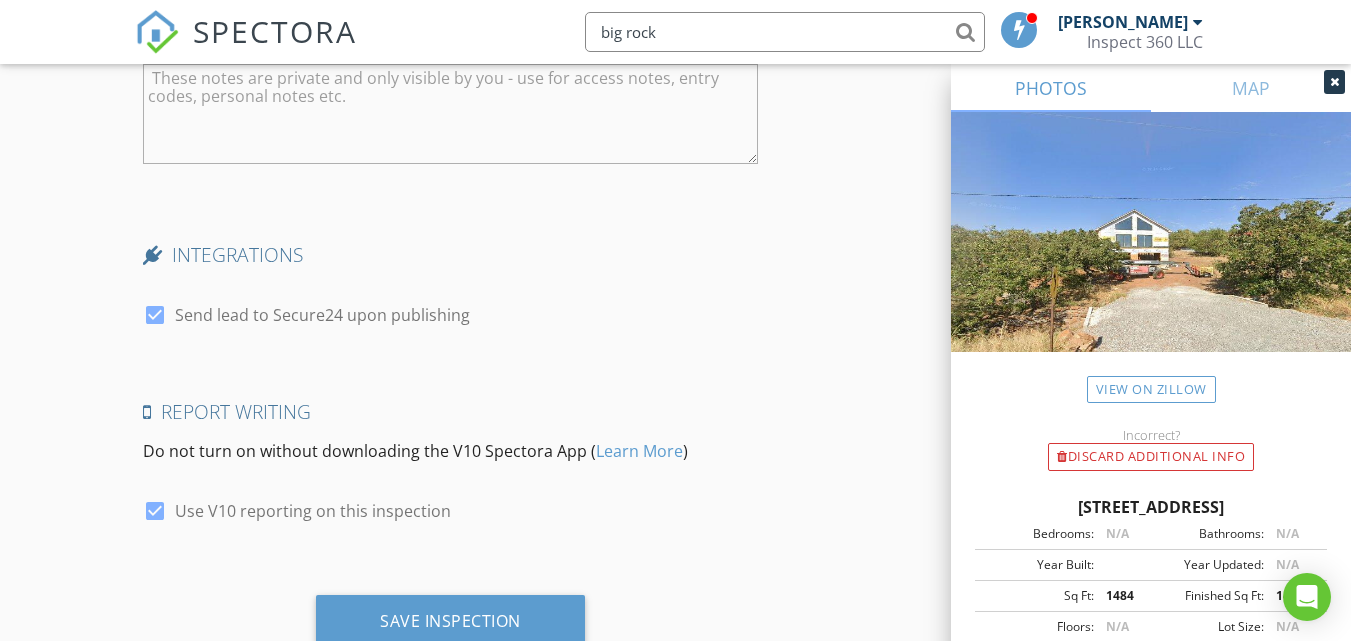 click at bounding box center [155, 315] 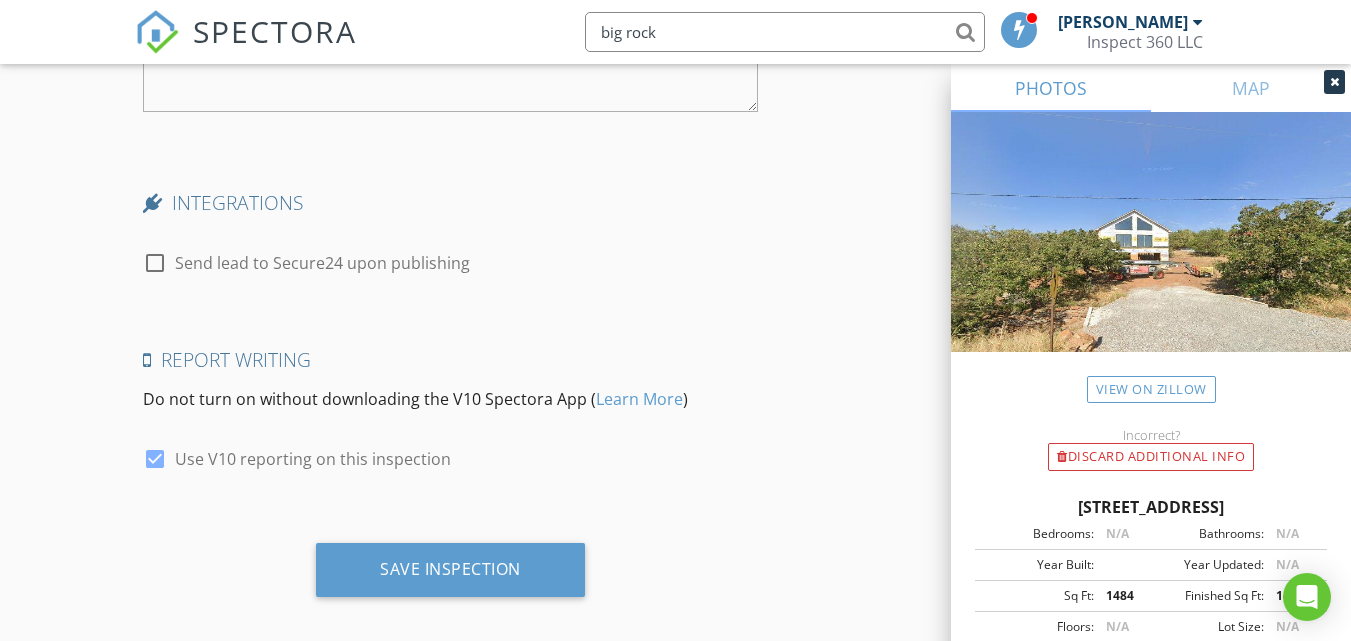 scroll, scrollTop: 3280, scrollLeft: 0, axis: vertical 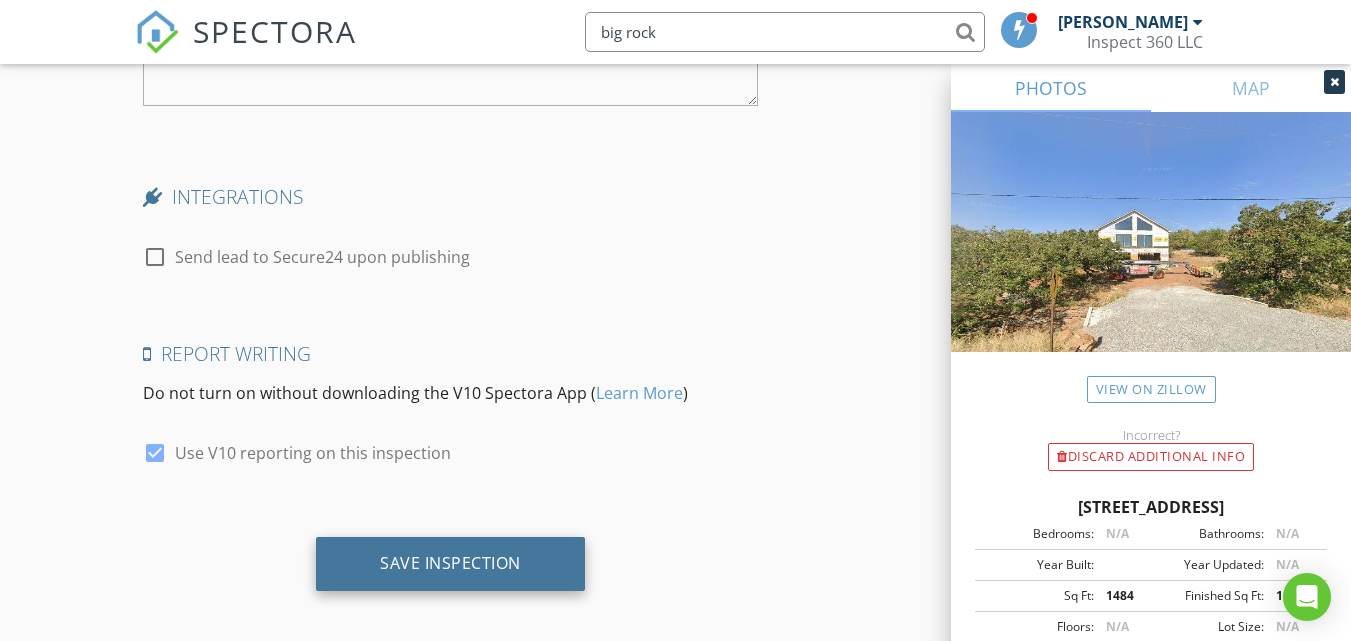 click on "Save Inspection" at bounding box center (450, 564) 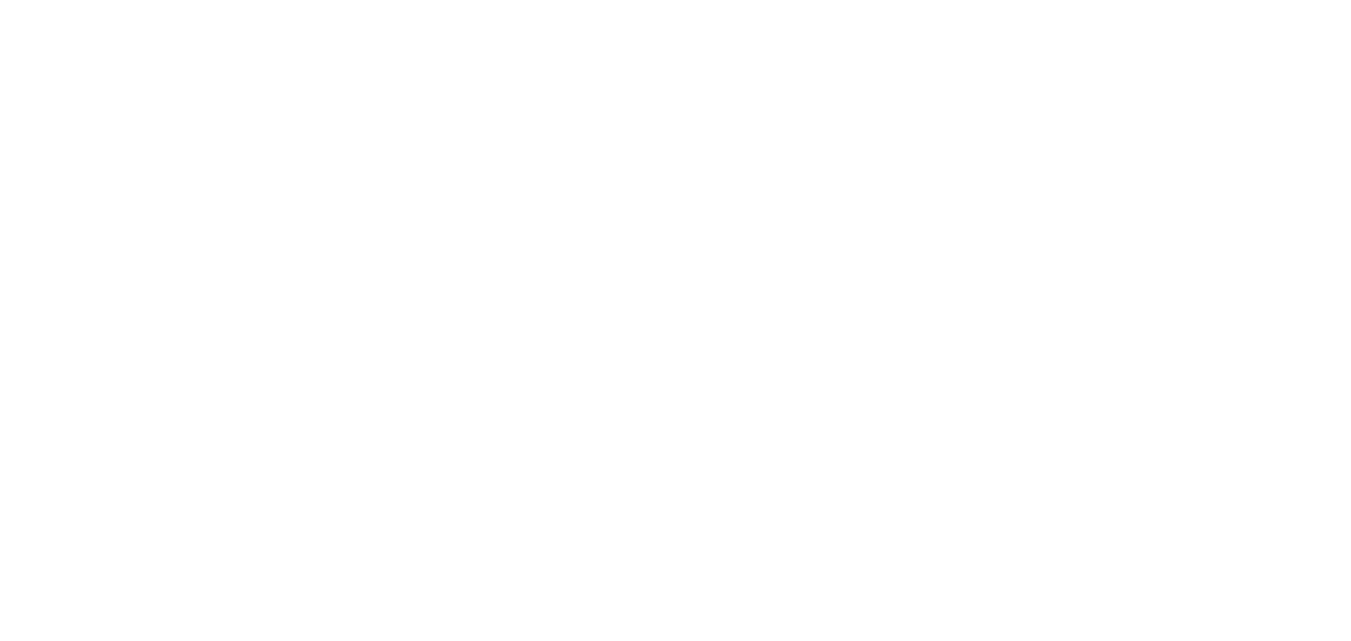 scroll, scrollTop: 0, scrollLeft: 0, axis: both 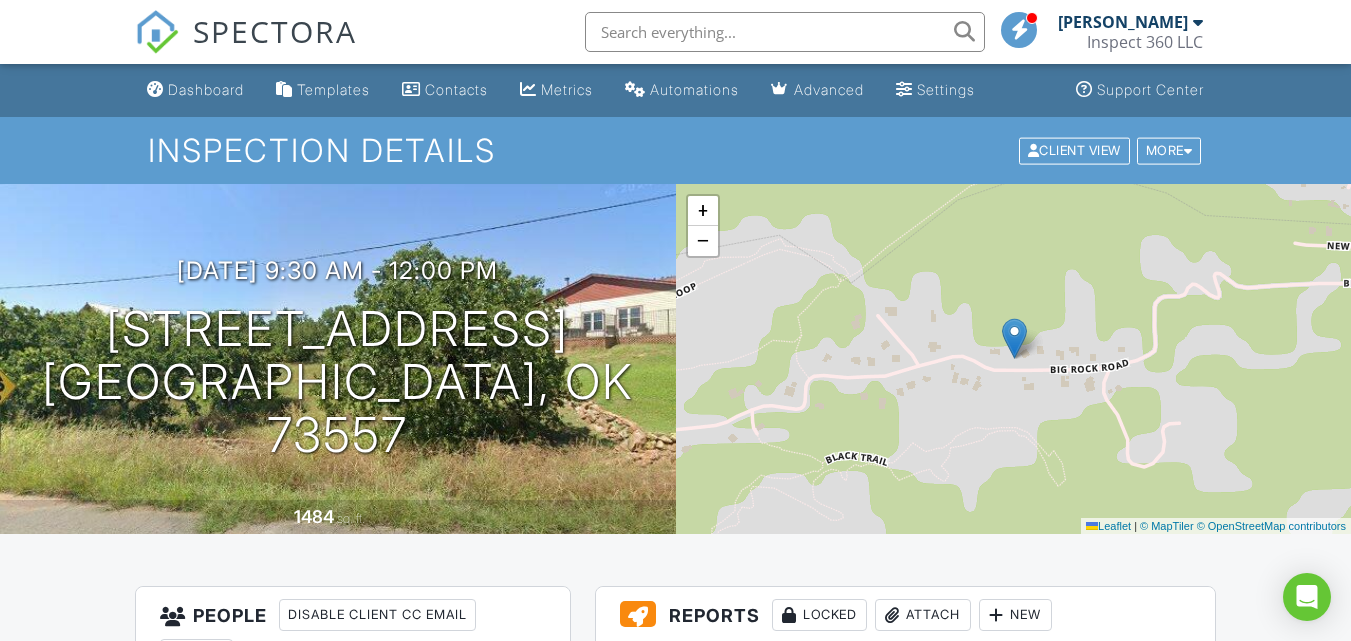 drag, startPoint x: 1359, startPoint y: 134, endPoint x: 1349, endPoint y: 96, distance: 39.293766 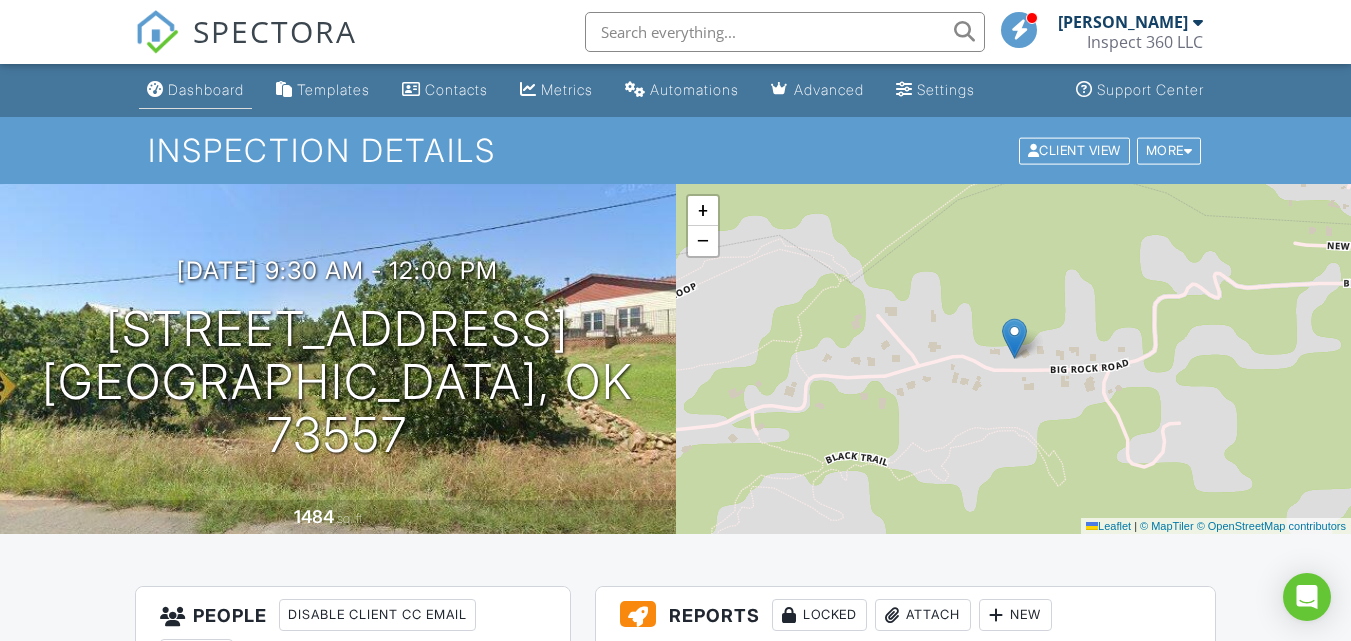 click on "Dashboard" at bounding box center (195, 90) 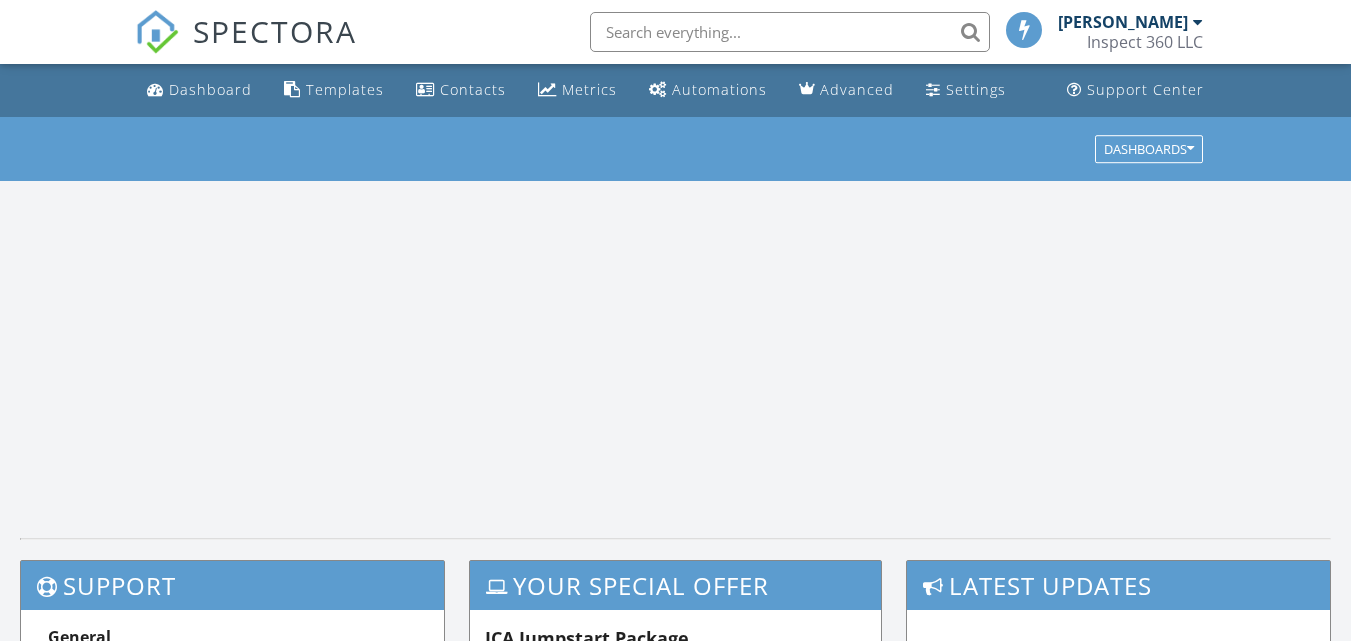 scroll, scrollTop: 0, scrollLeft: 0, axis: both 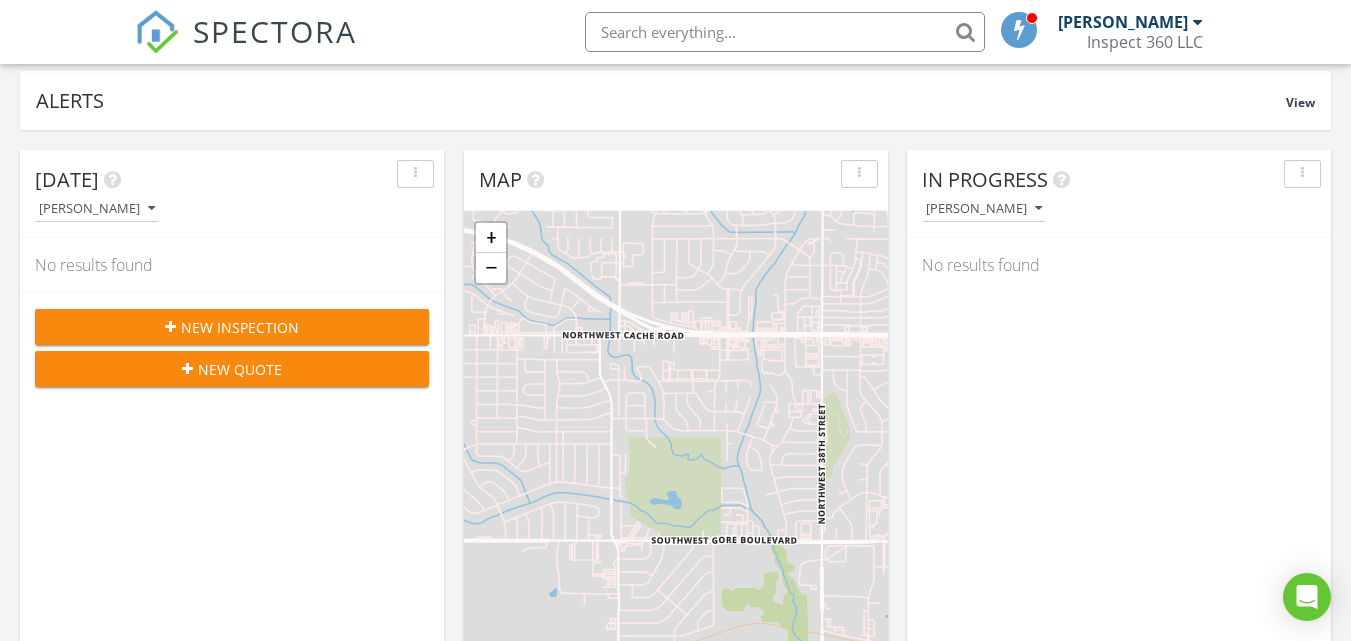 click on "New Inspection" at bounding box center (232, 327) 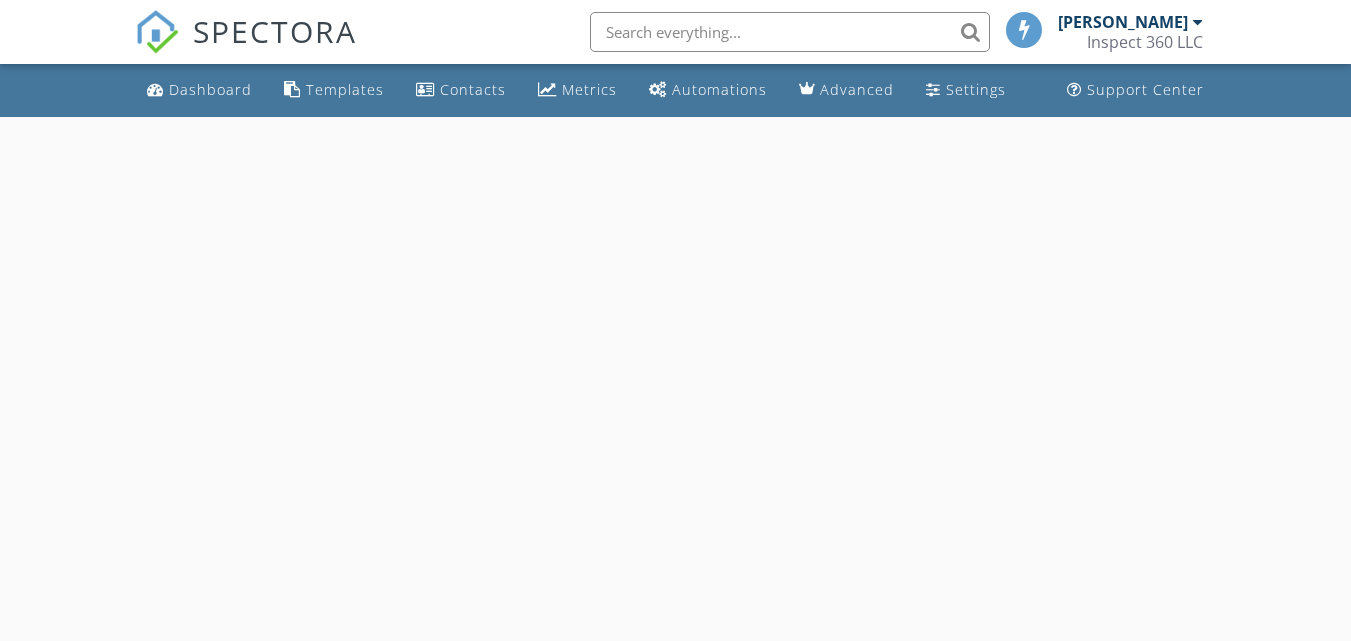 scroll, scrollTop: 0, scrollLeft: 0, axis: both 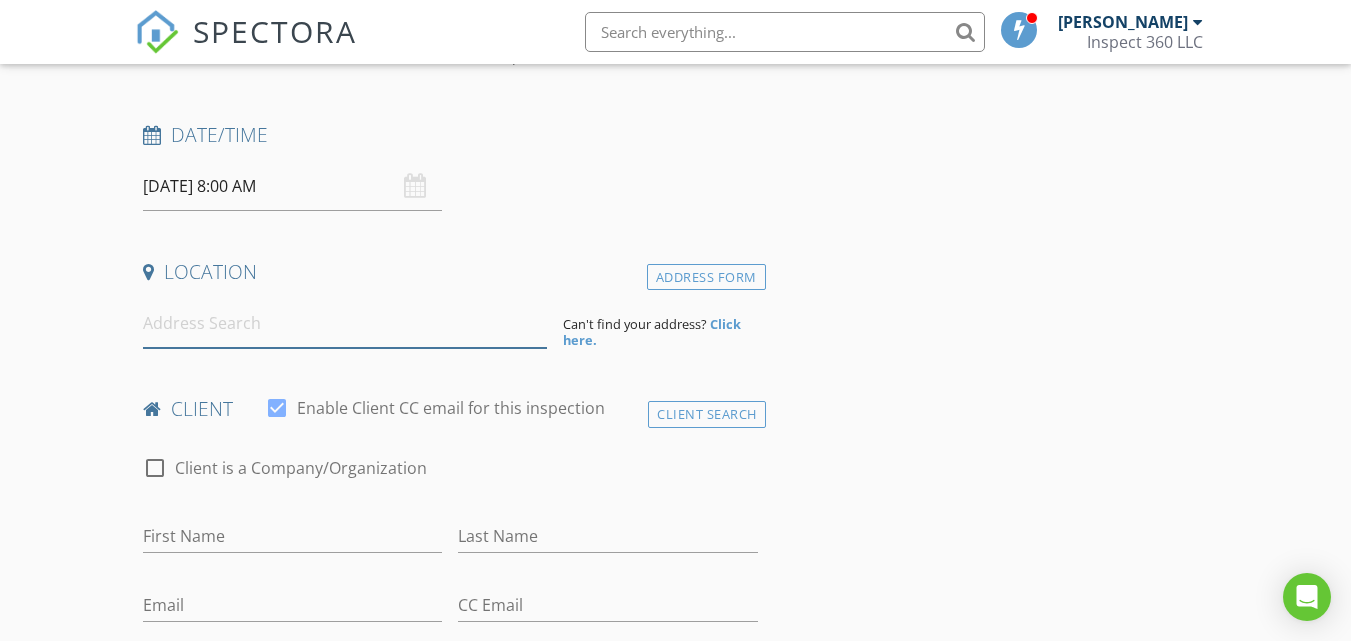 click at bounding box center (345, 323) 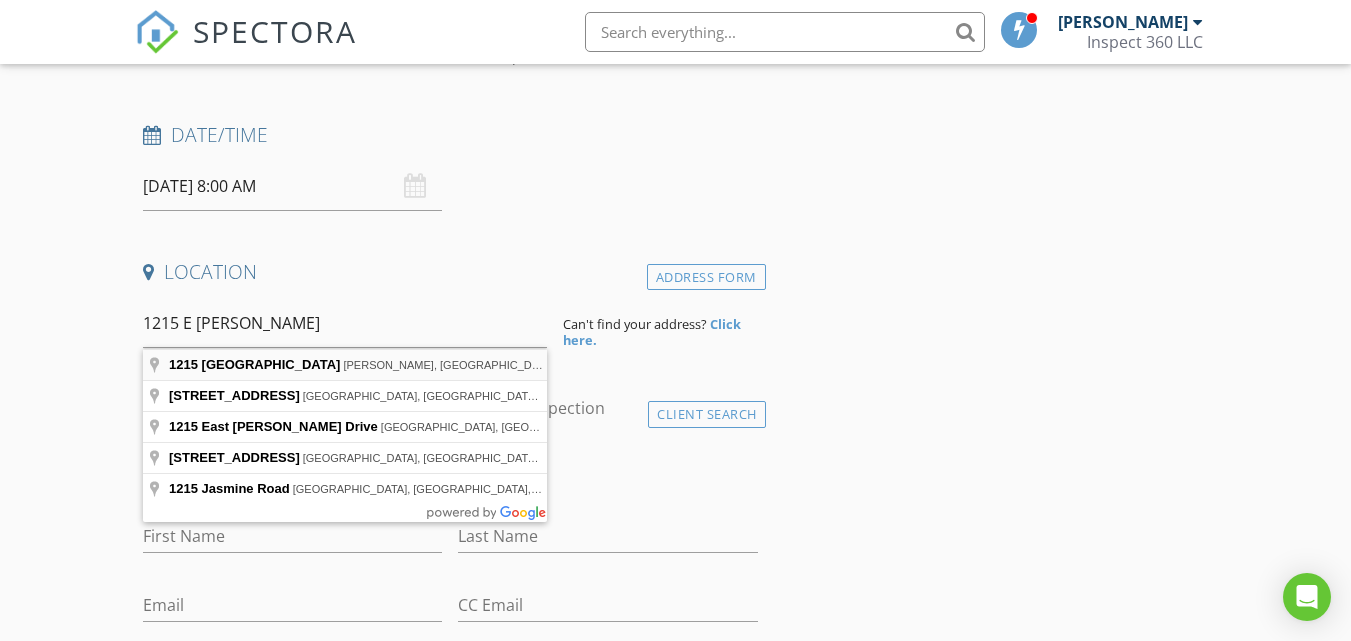 type on "[STREET_ADDRESS][PERSON_NAME]" 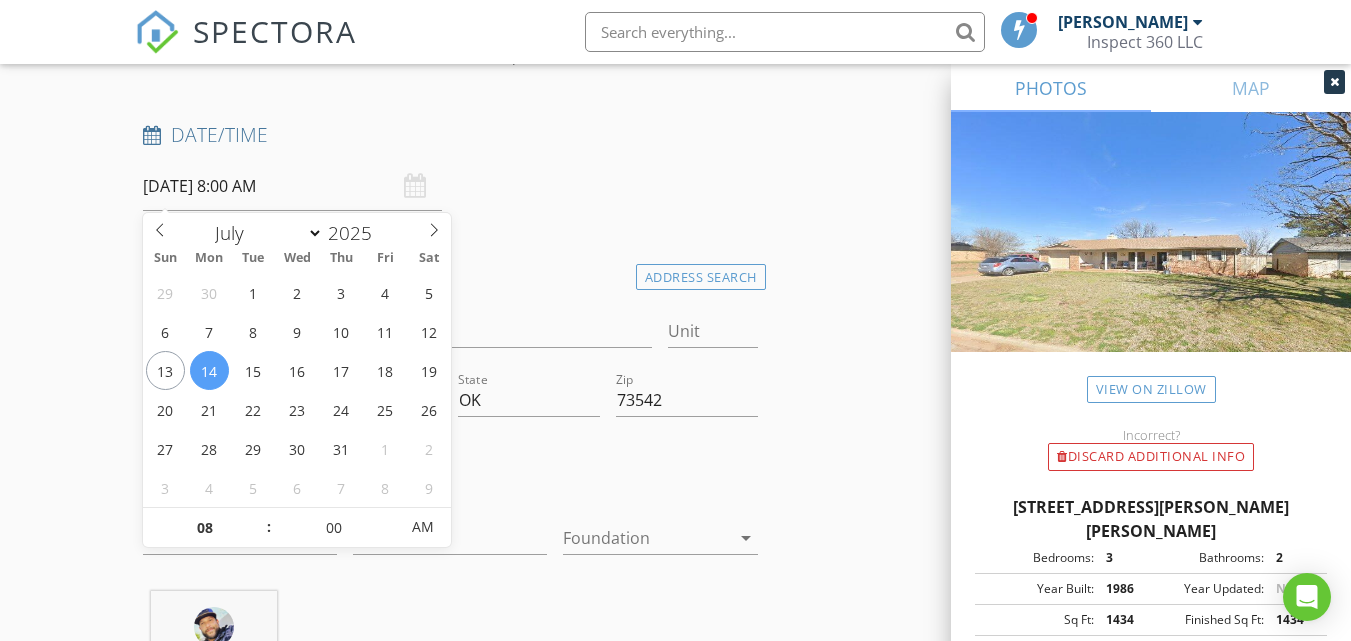 click on "07/14/2025 8:00 AM" at bounding box center [292, 186] 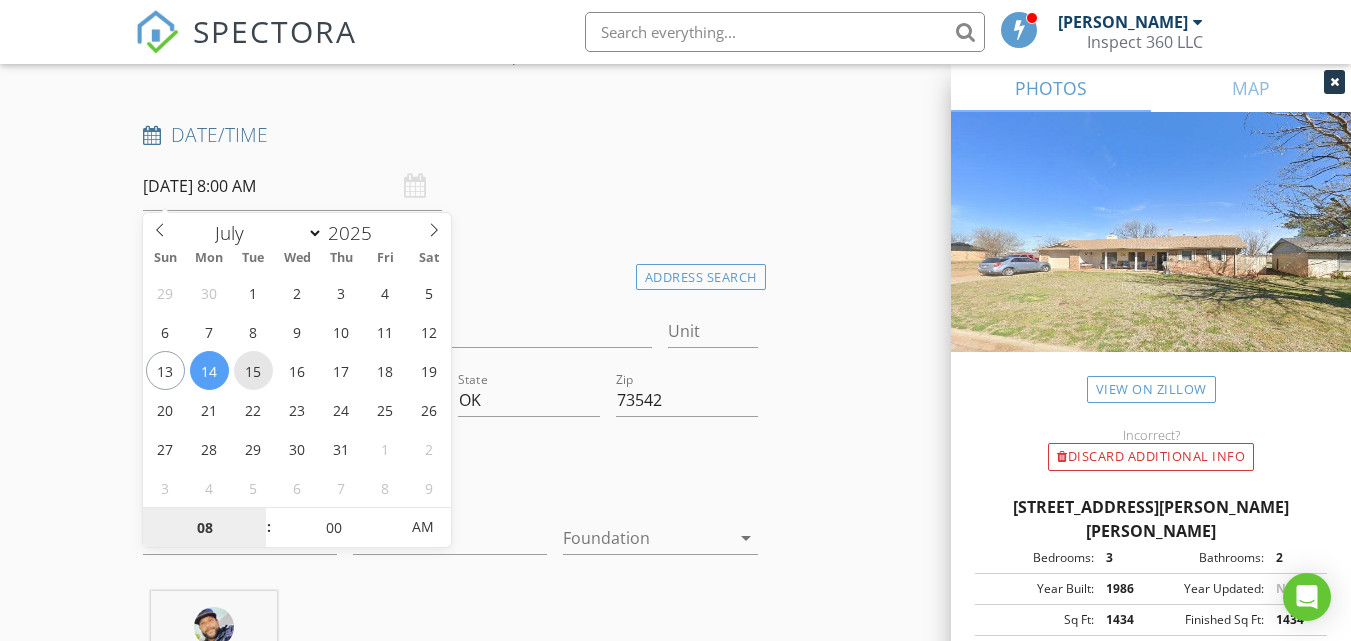 type on "07/15/2025 8:00 AM" 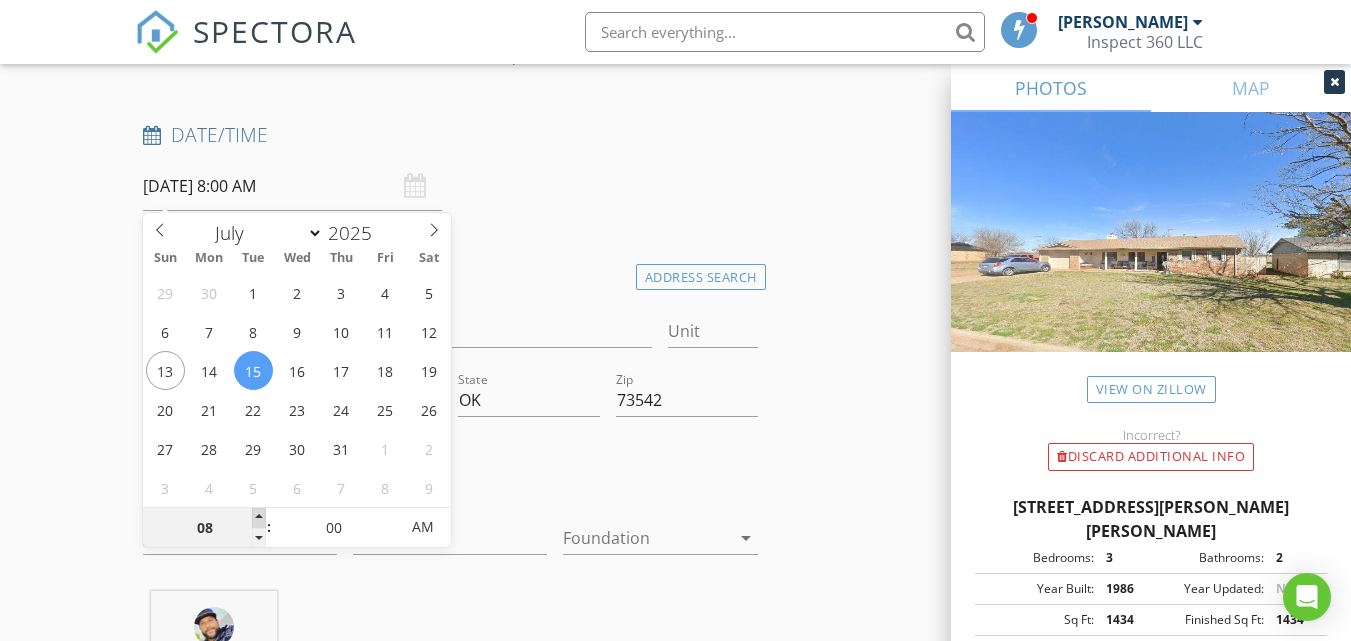 type on "09" 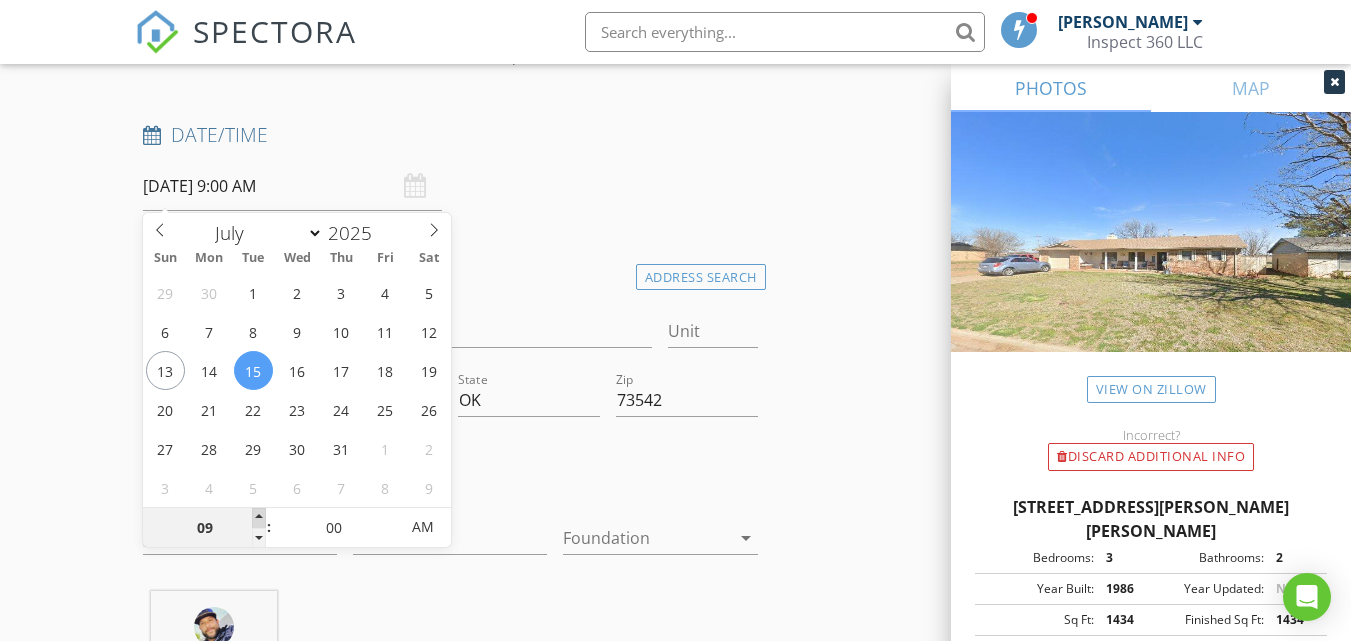 click at bounding box center [259, 518] 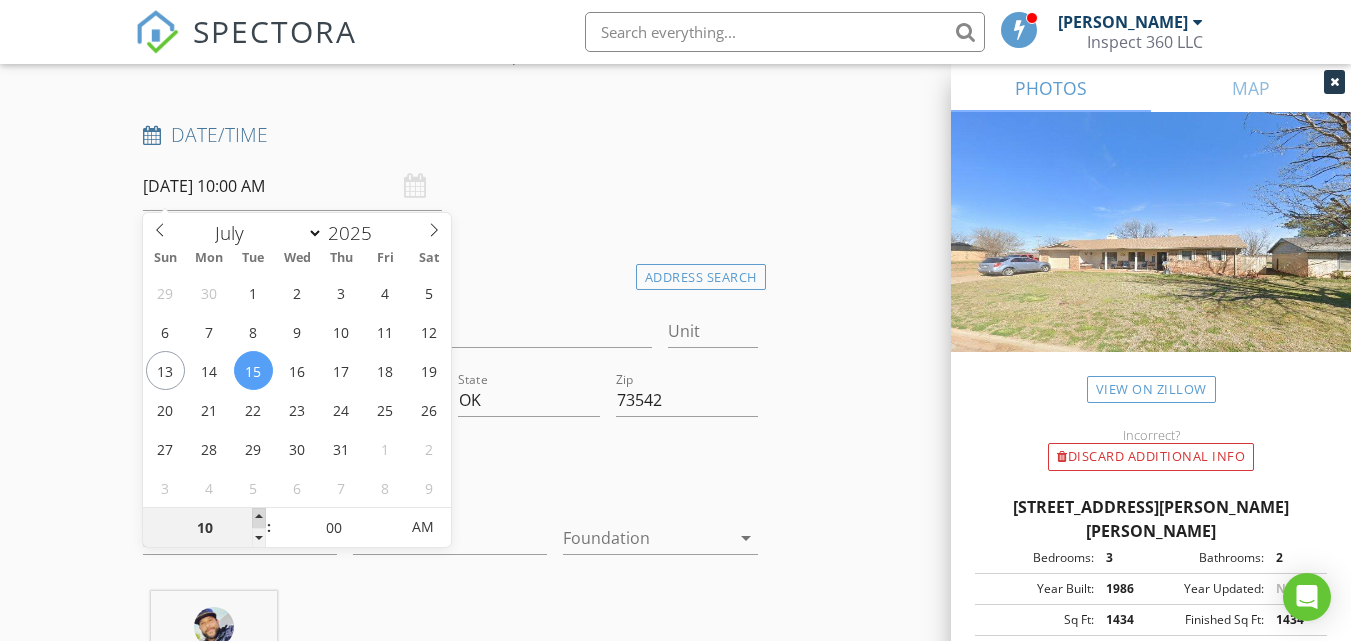 click at bounding box center (259, 518) 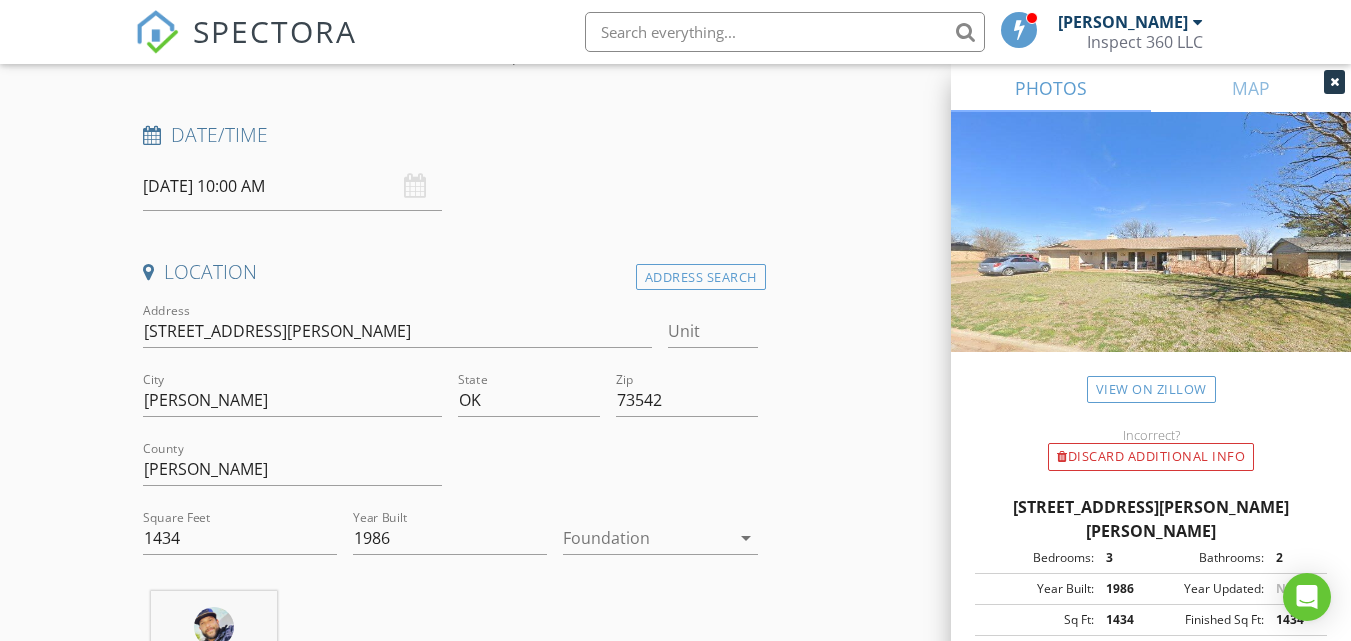 click at bounding box center [607, 471] 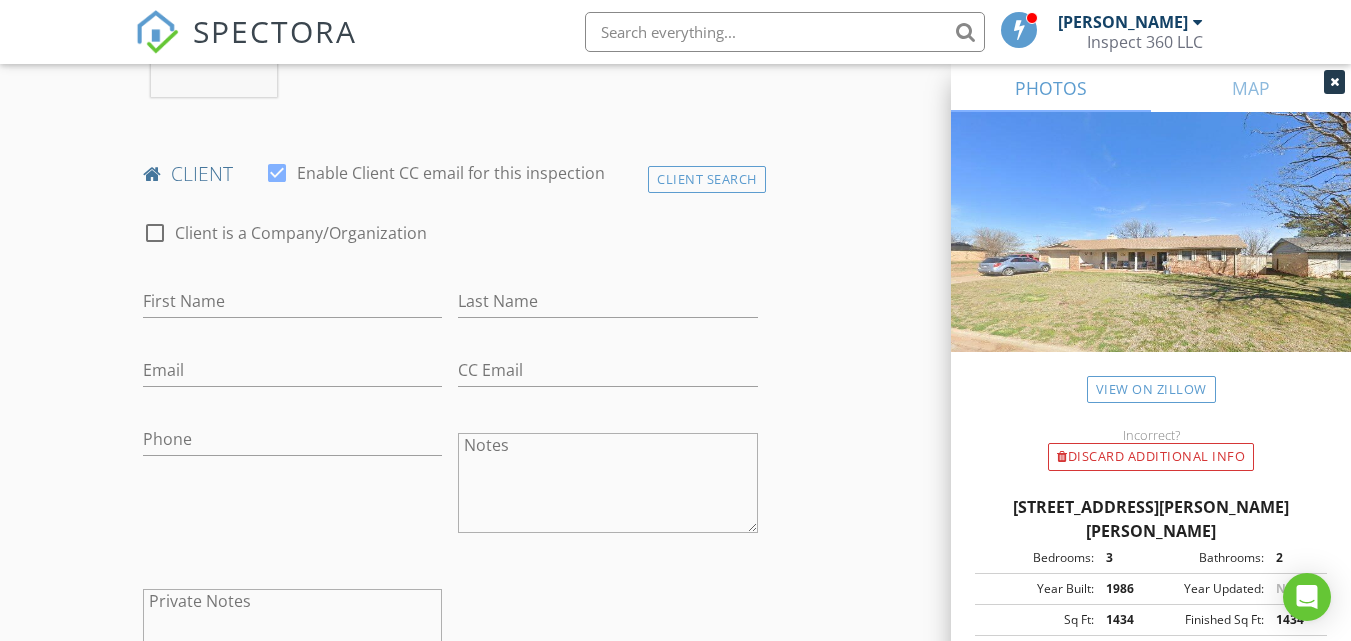 scroll, scrollTop: 979, scrollLeft: 0, axis: vertical 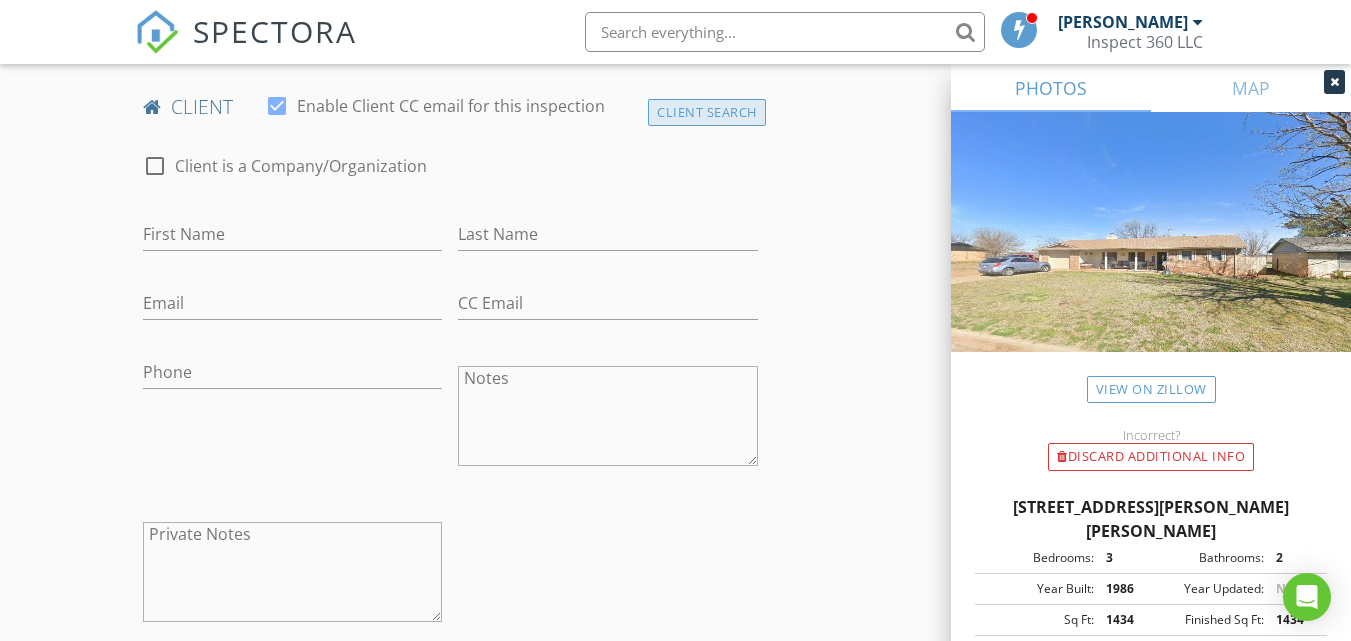 click on "Client Search" at bounding box center [707, 112] 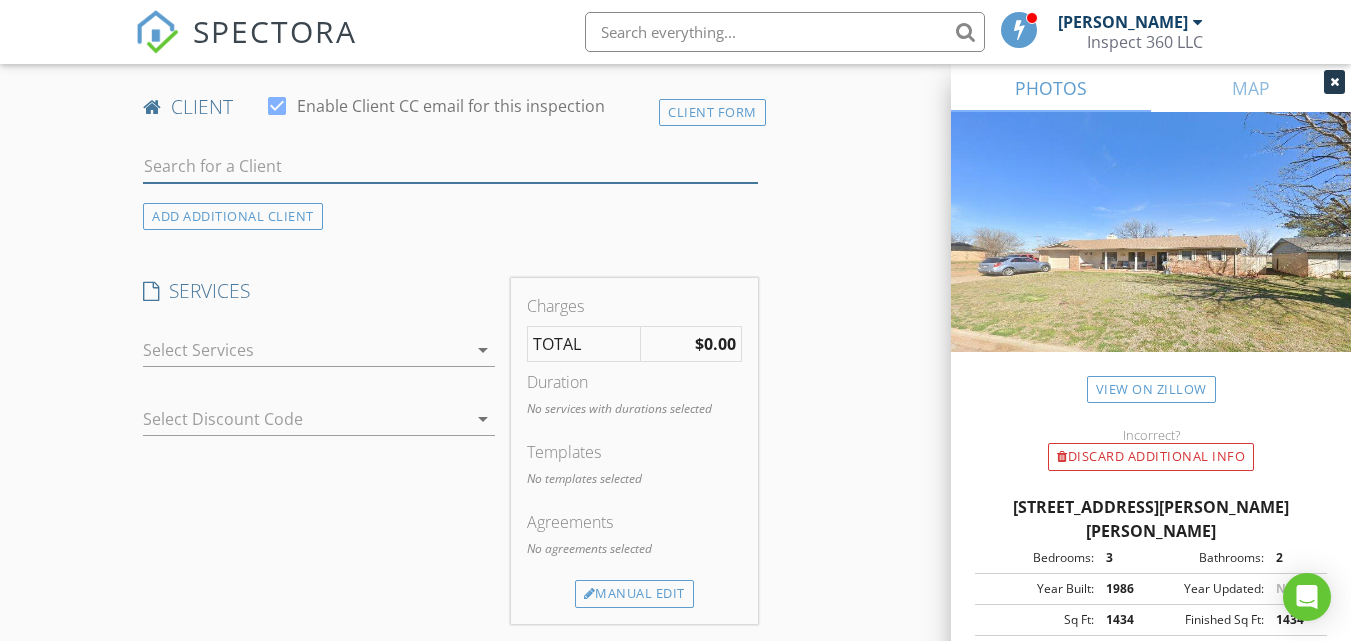click at bounding box center (450, 166) 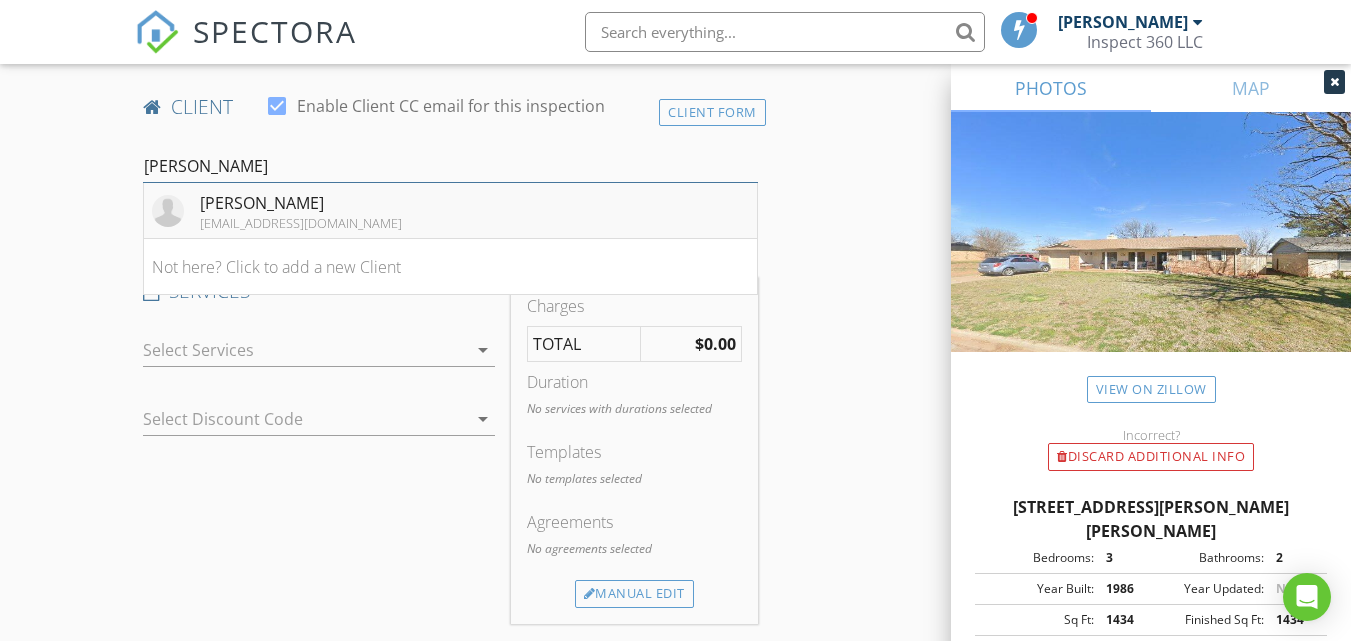 type on "ashley j" 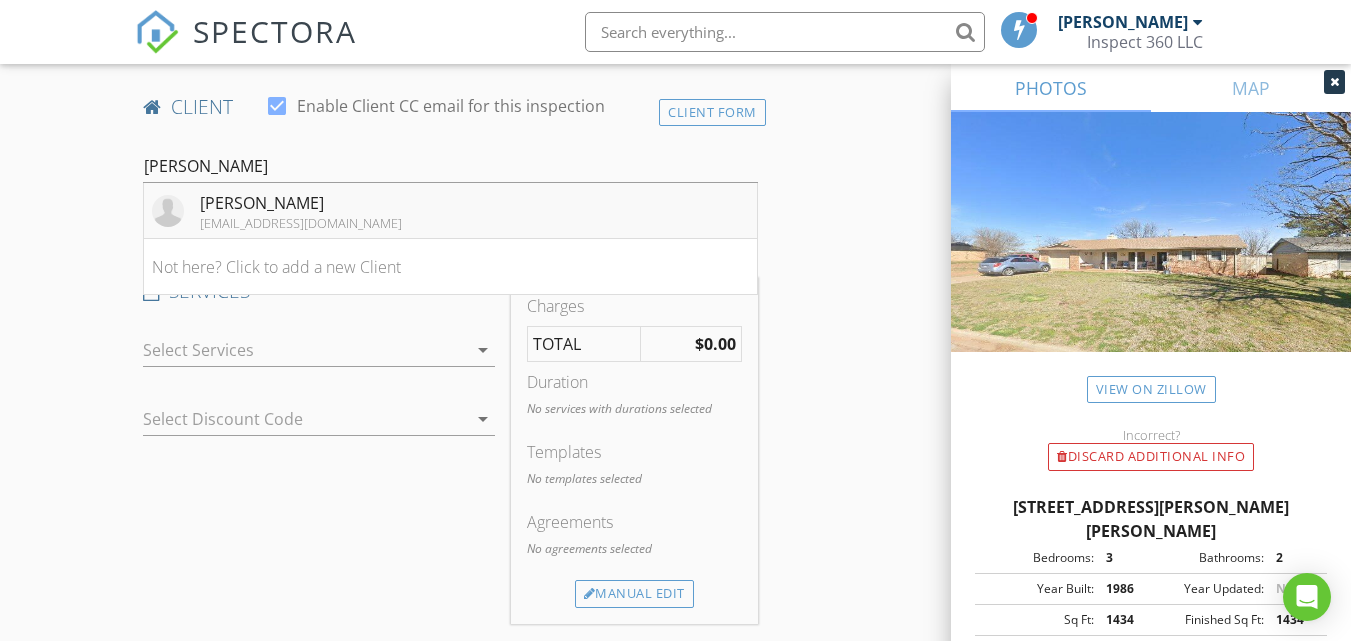 click on "Ashley Johnstone
ashleyjohnstone2013@gmail.com" at bounding box center [450, 211] 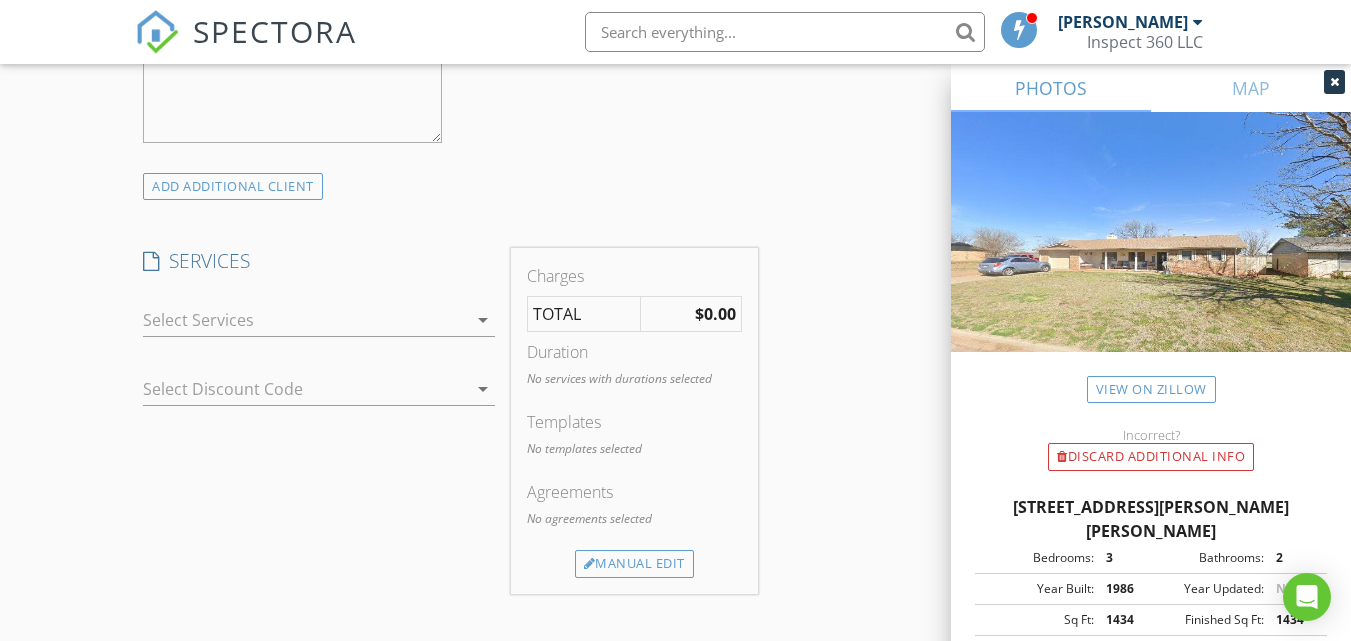 scroll, scrollTop: 1513, scrollLeft: 0, axis: vertical 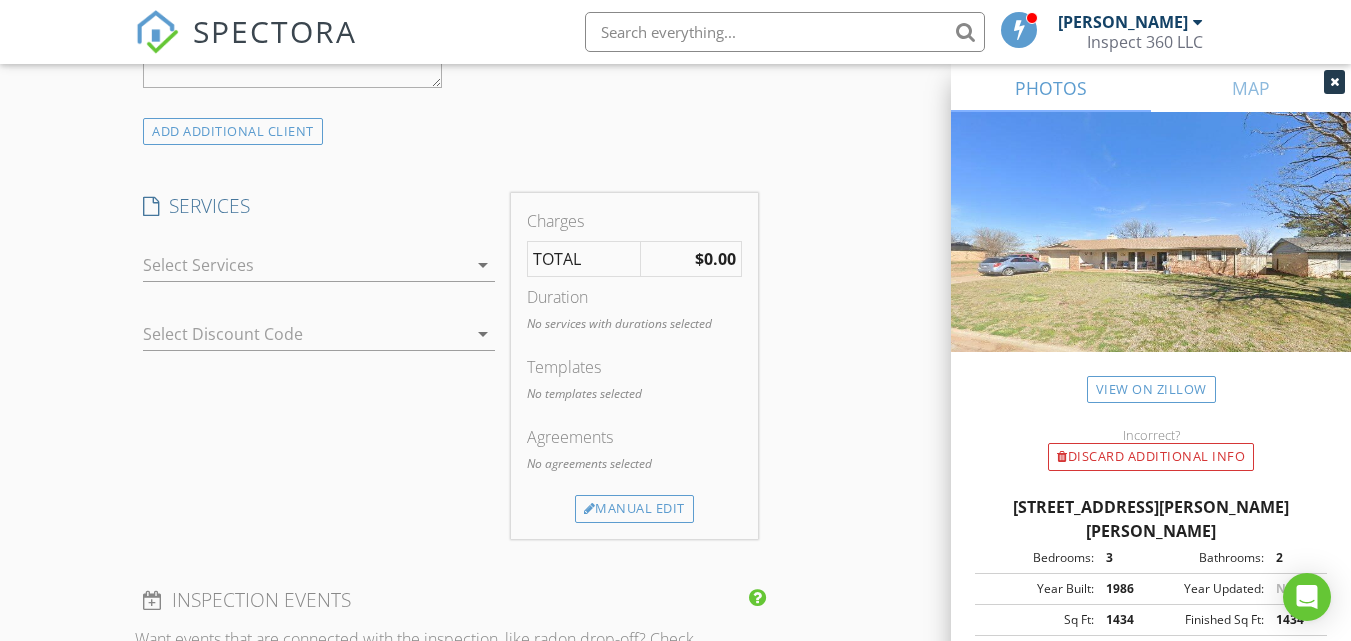 click at bounding box center [305, 265] 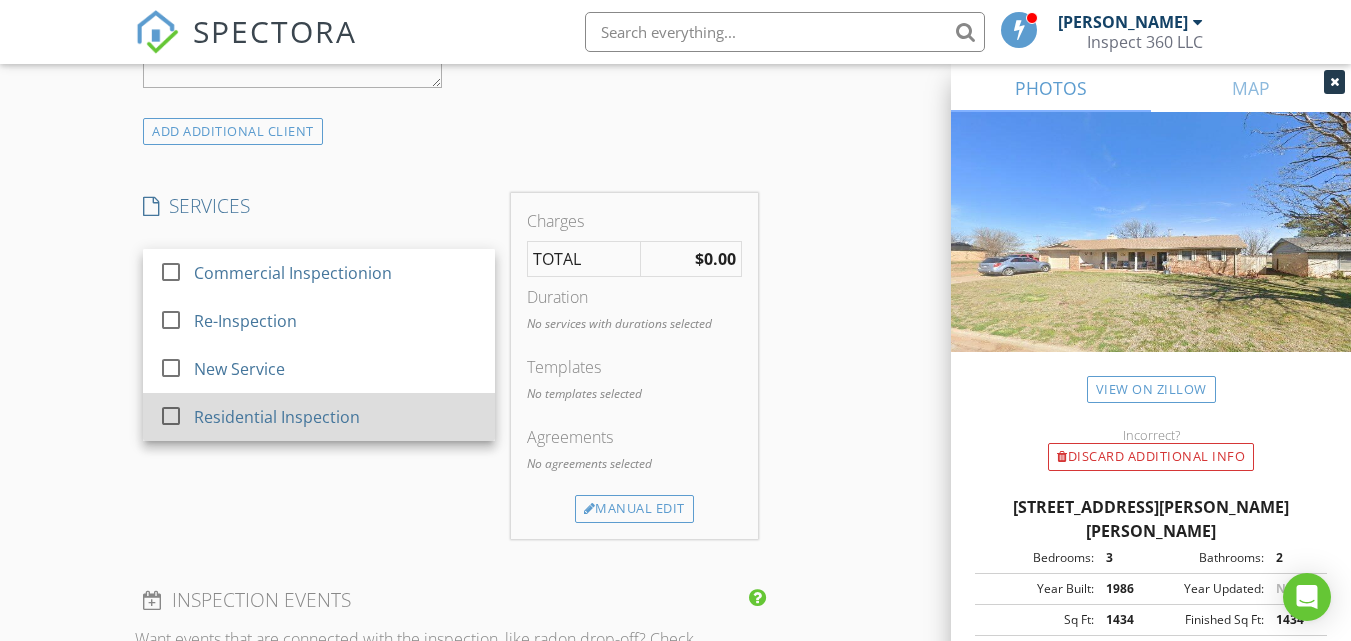 click on "Residential Inspection" at bounding box center (336, 417) 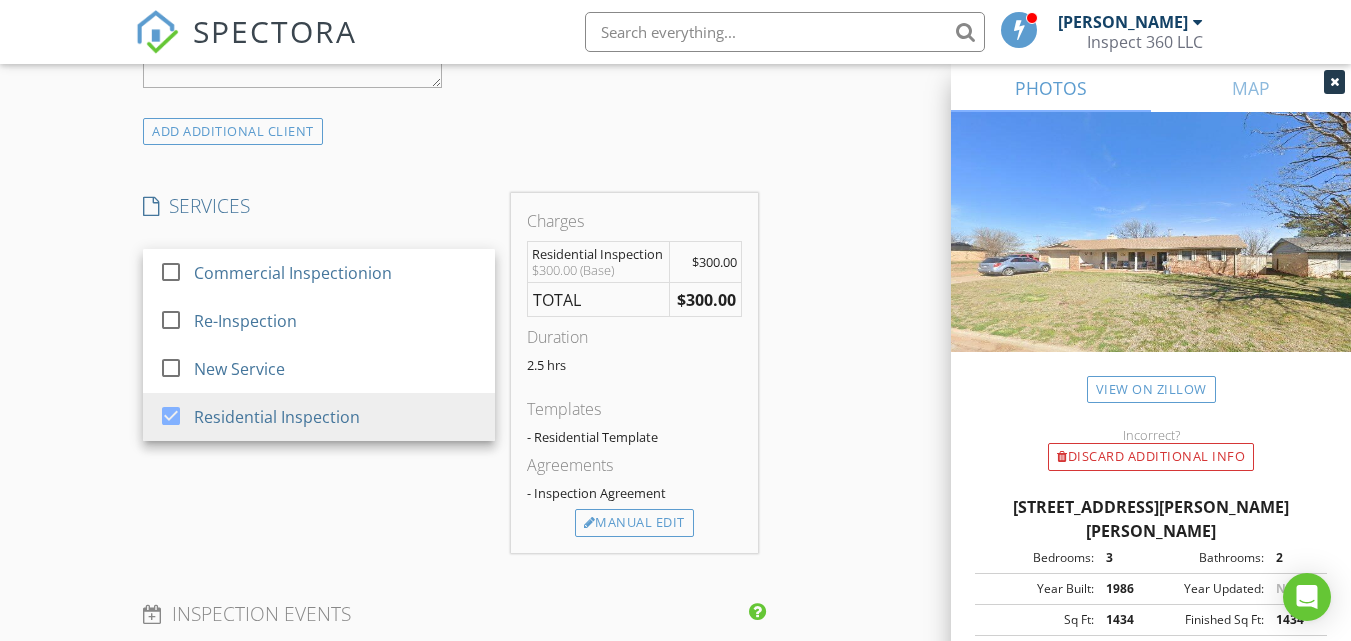 click on "INSPECTOR(S)
check_box   Tristan Sinning   PRIMARY   Tristan Sinning arrow_drop_down   check_box_outline_blank Tristan Sinning specifically requested
Date/Time
07/15/2025 10:00 AM
Location
Address Search       Address 1215 E Jasmine Ave   Unit   City Frederick   State OK   Zip 73542   County Tillman     Square Feet 1434   Year Built 1986   Foundation arrow_drop_down     Tristan Sinning     50.3 miles     (an hour)
client
check_box Enable Client CC email for this inspection   Client Search     check_box_outline_blank Client is a Company/Organization     First Name Ashley   Last Name Johnstone   Email ashleyjohnstone2013@gmail.com   CC Email   Phone 928-254-7417           Notes   Private Notes
ADD ADDITIONAL client
SERVICES
check_box_outline_blank   Commercial Inspectionion" at bounding box center (675, 443) 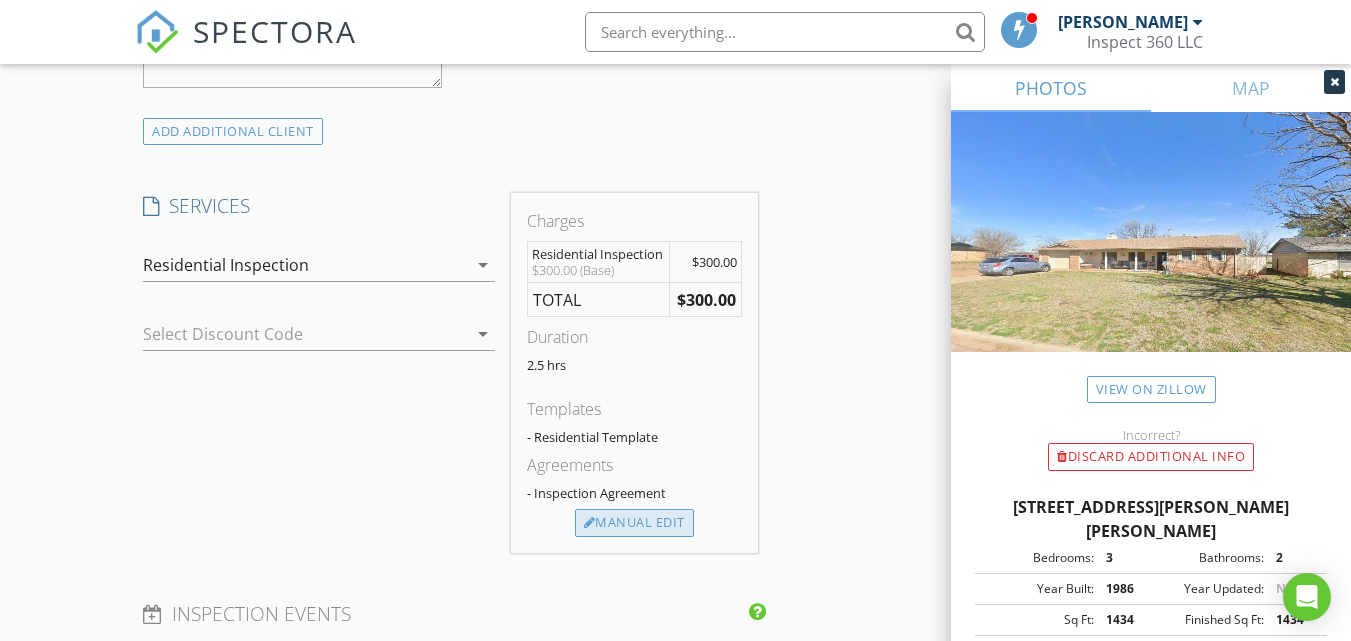 click on "Manual Edit" at bounding box center (634, 523) 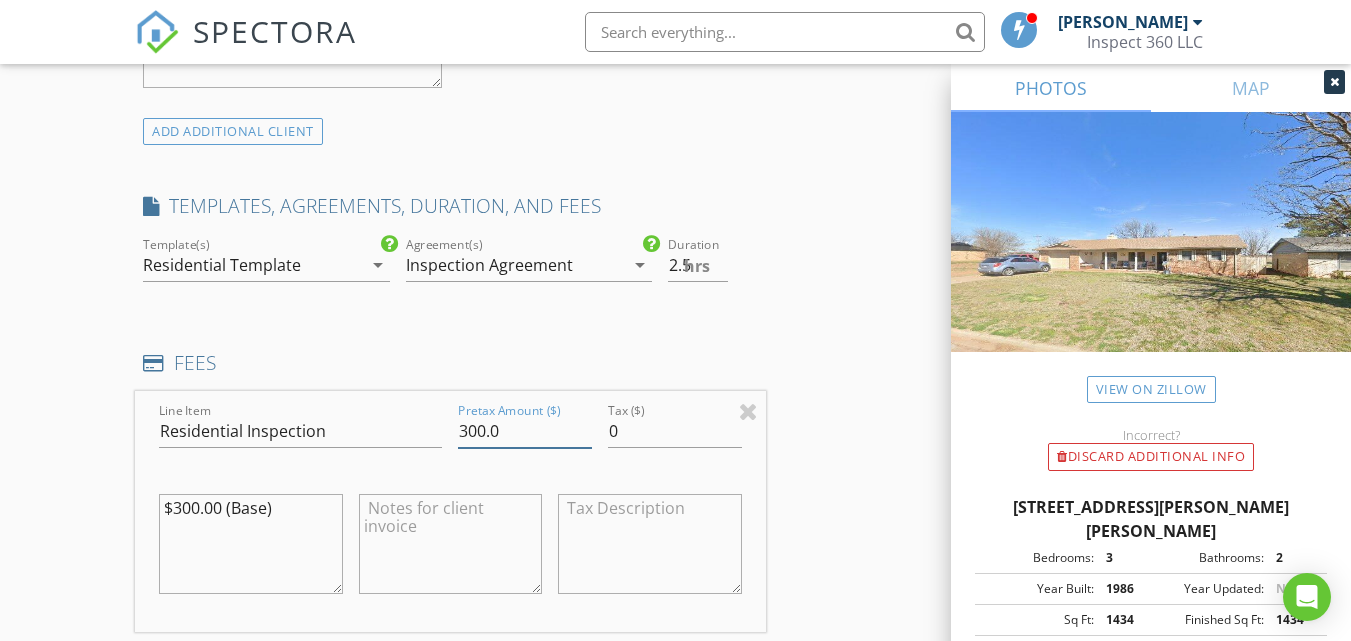 click on "300.0" at bounding box center [525, 431] 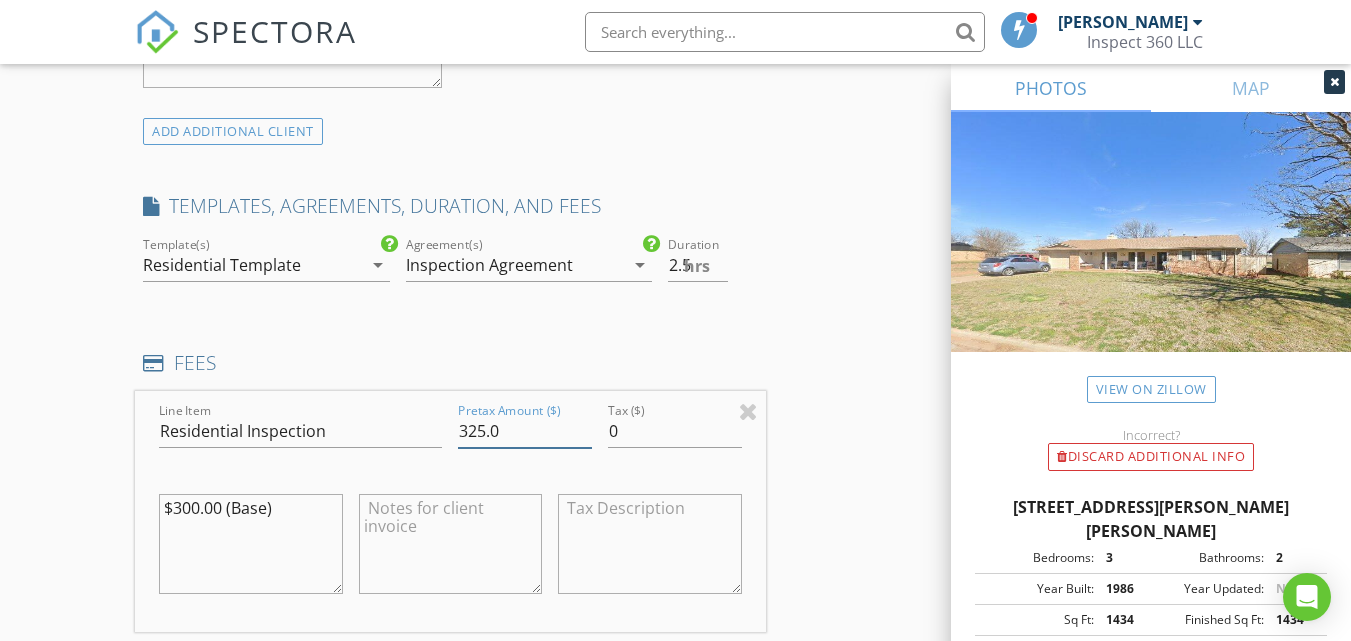 type on "325.0" 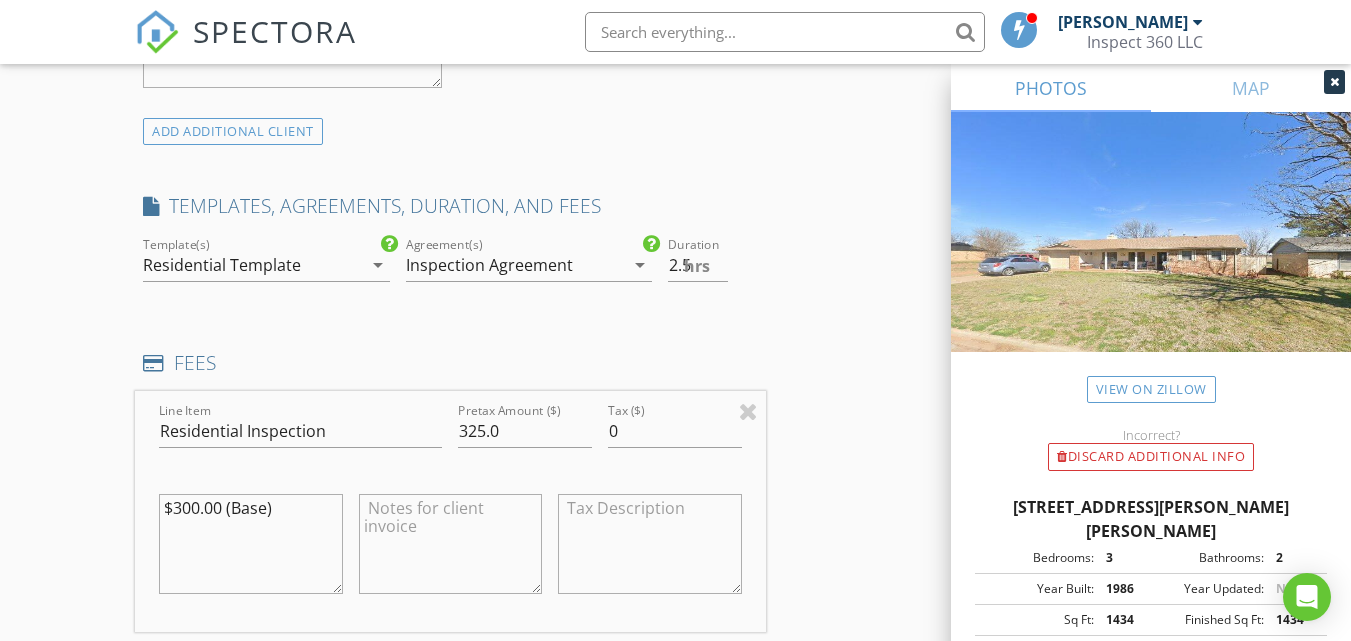 click on "$300.00 (Base)" at bounding box center (250, 544) 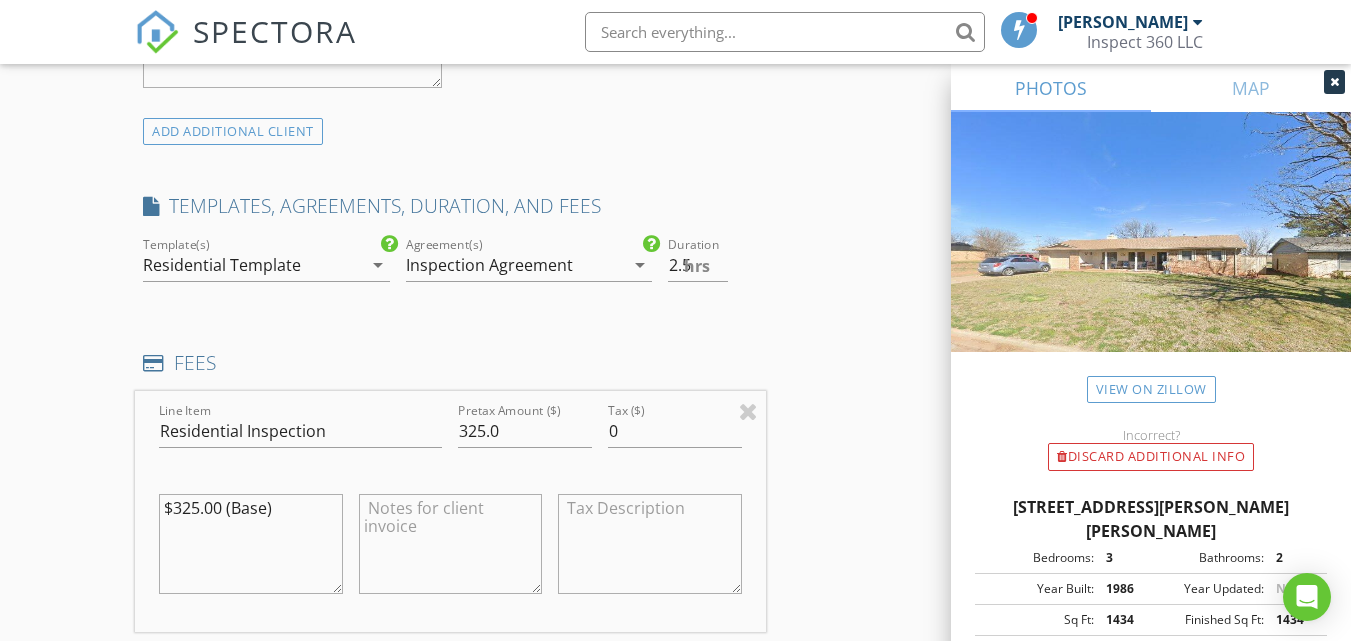 type on "$325.00 (Base)" 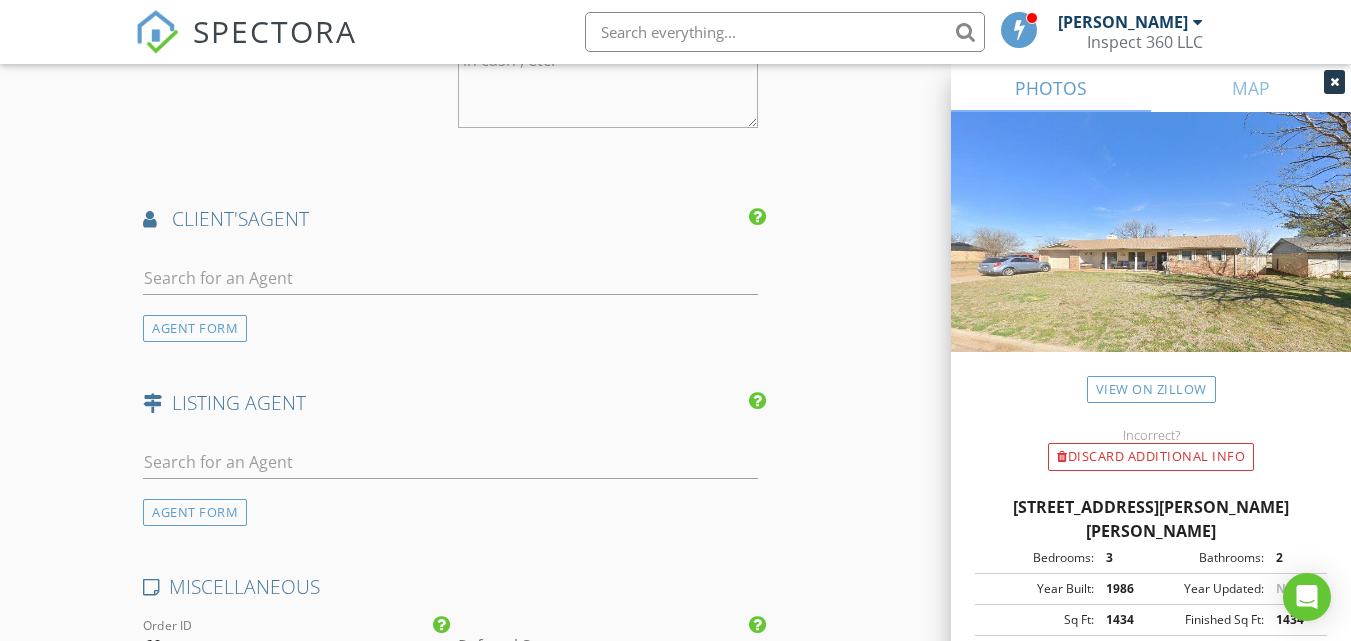 scroll, scrollTop: 2580, scrollLeft: 0, axis: vertical 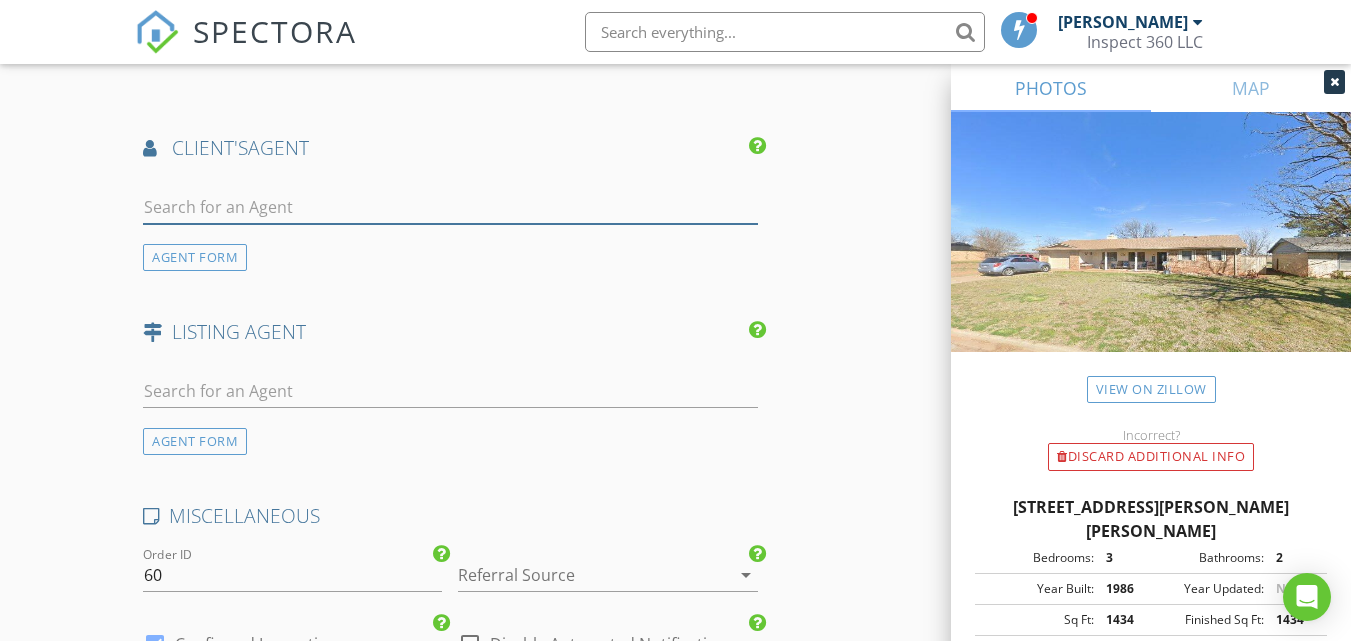 click at bounding box center (450, 207) 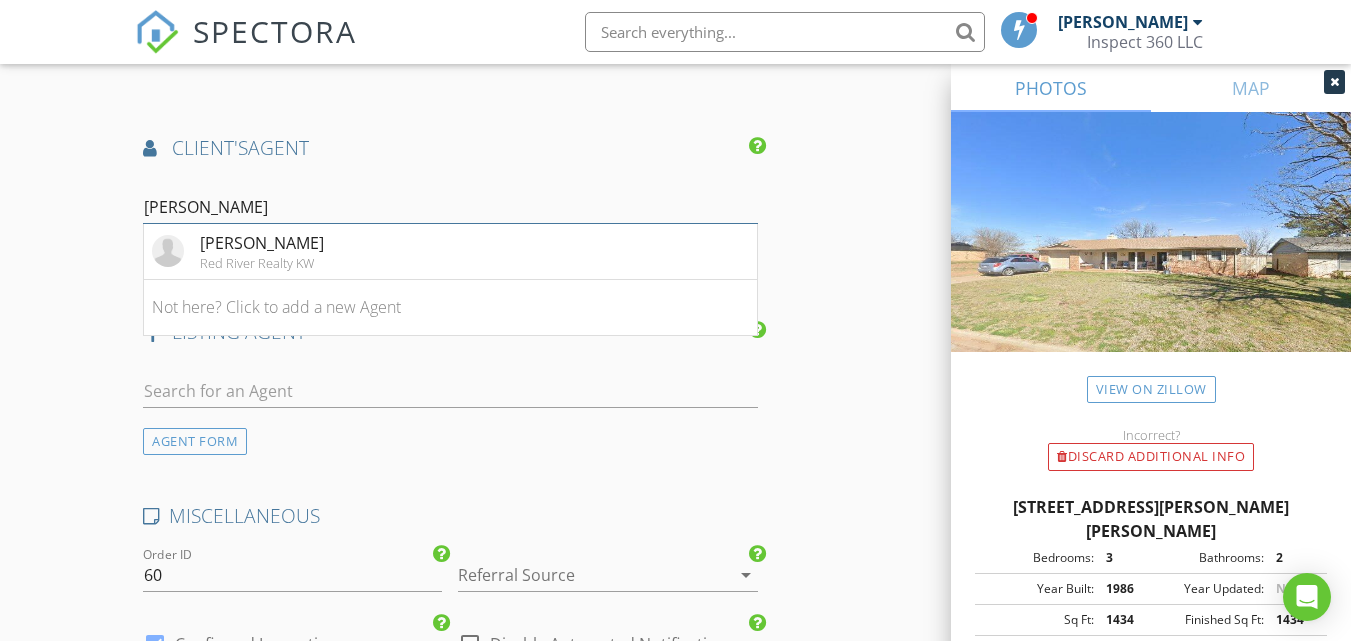 type on "Meg" 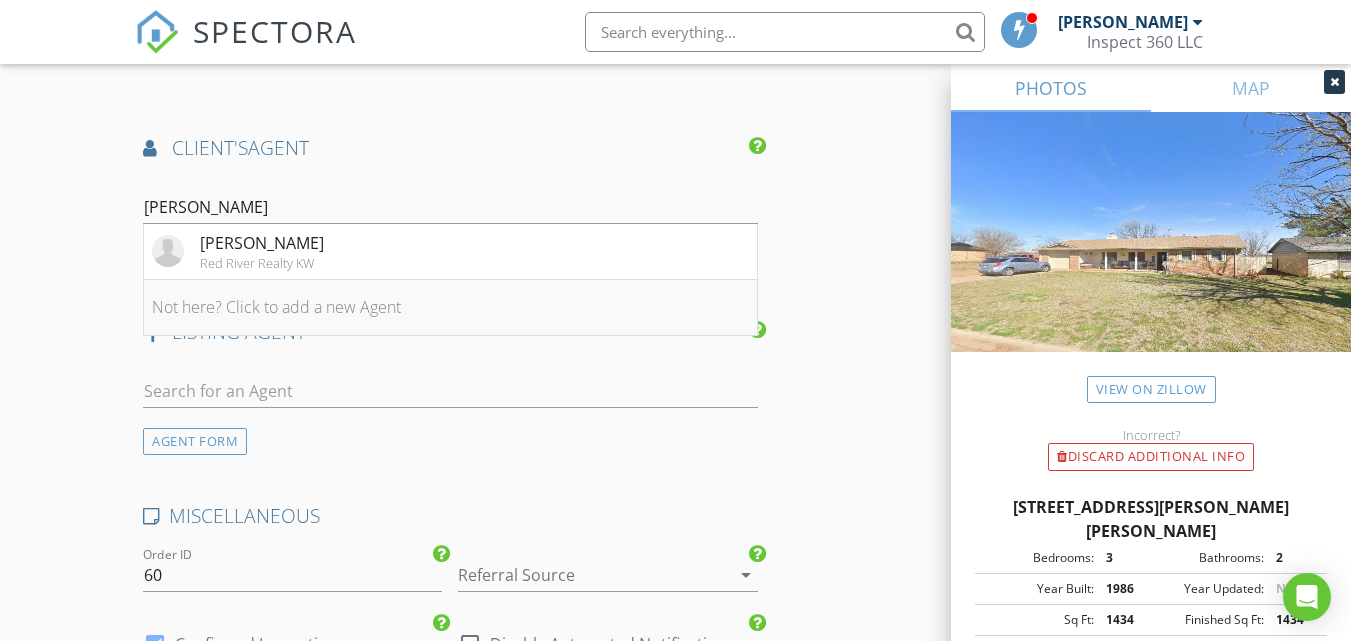 click on "Not here? Click to add a new Agent" at bounding box center (450, 308) 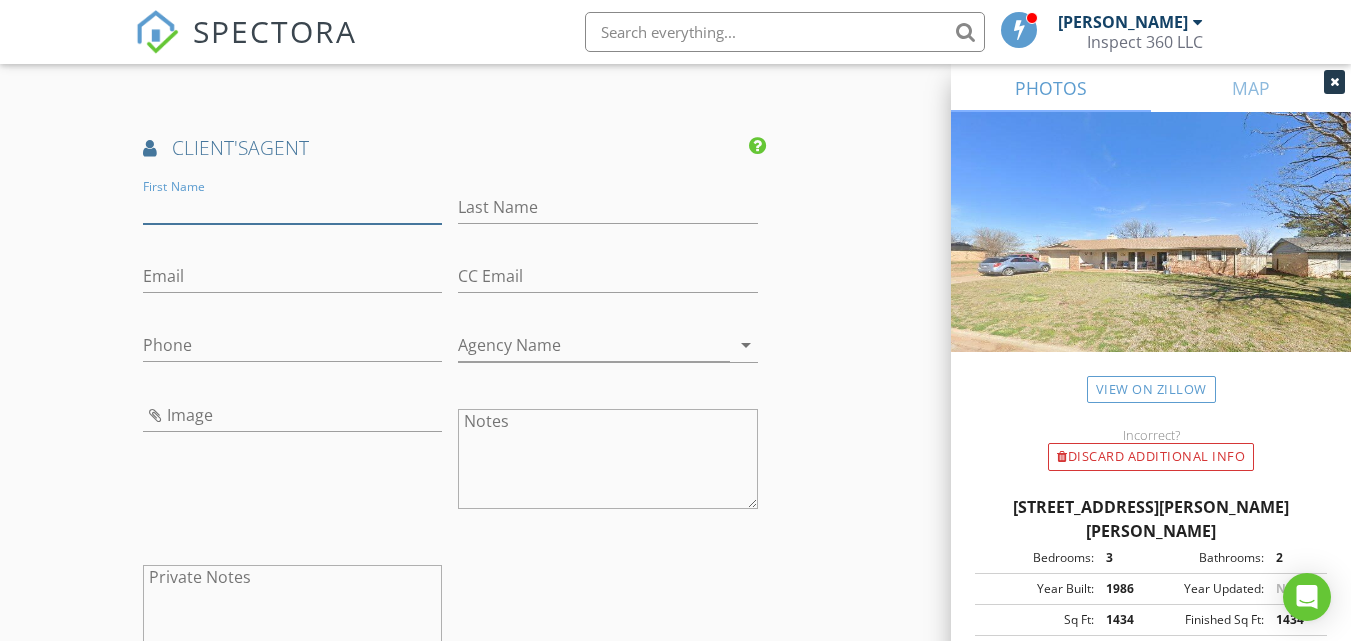 click on "First Name" at bounding box center (292, 207) 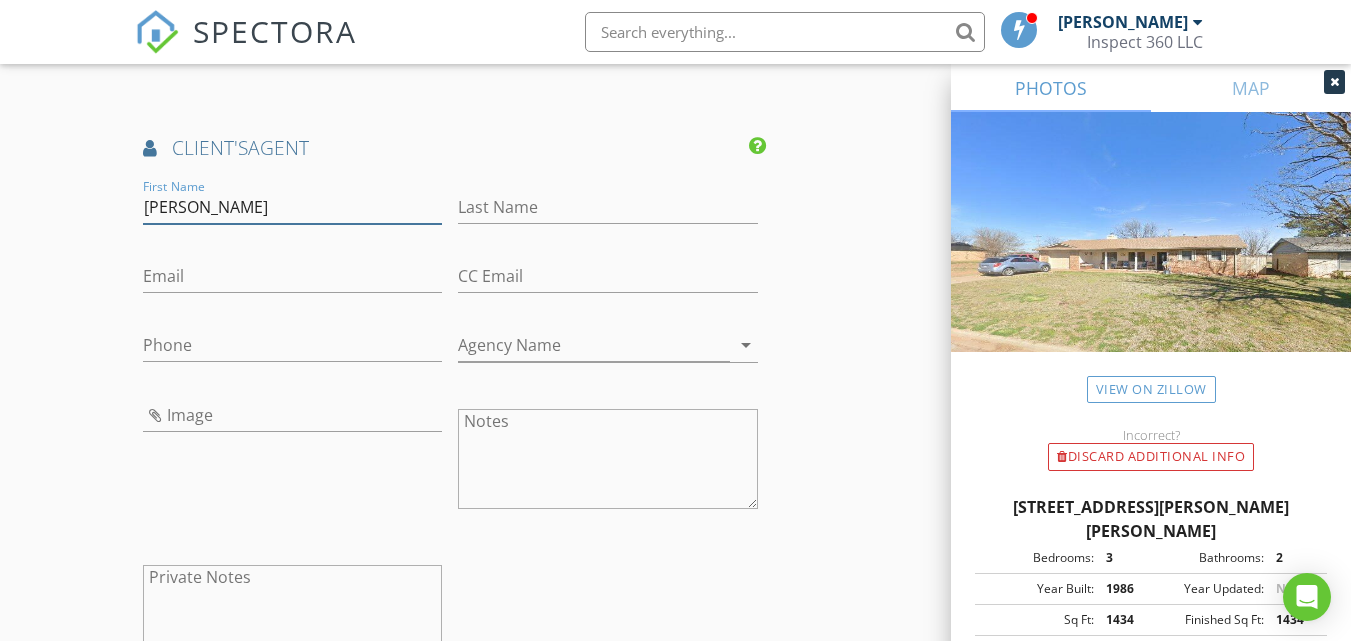 type on "[PERSON_NAME]" 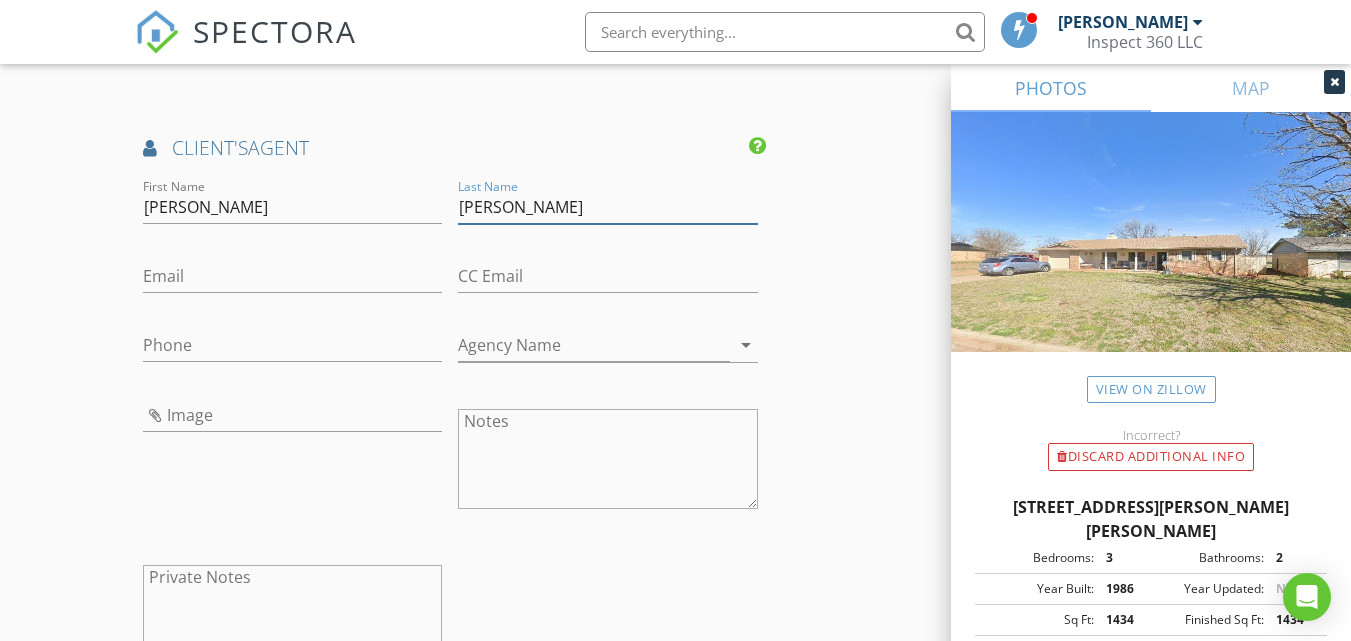 type on "[PERSON_NAME]" 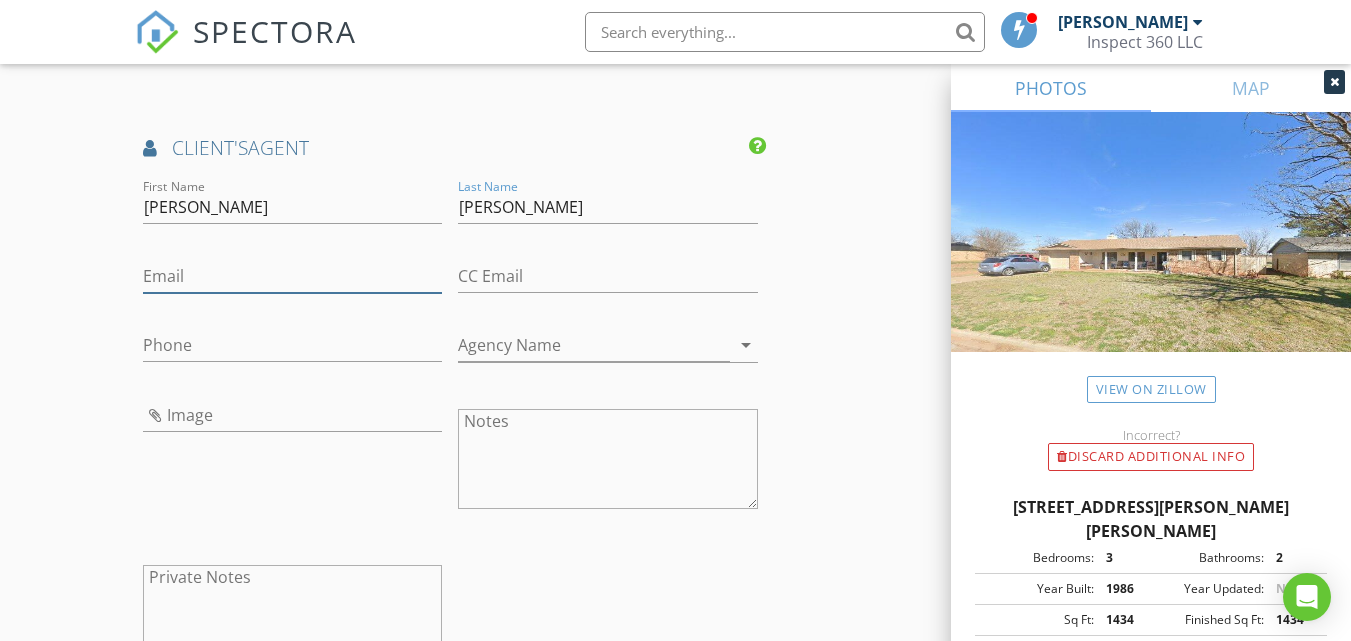 click on "Email" at bounding box center [292, 276] 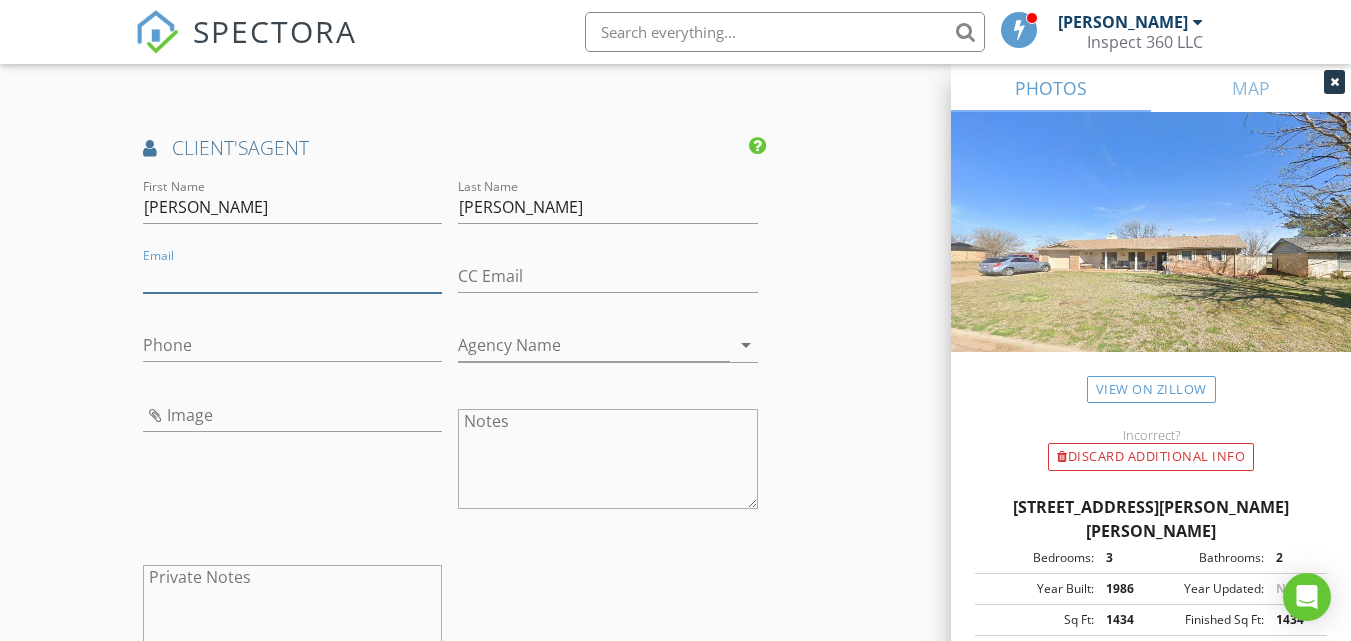 paste on "[EMAIL_ADDRESS][DOMAIN_NAME]" 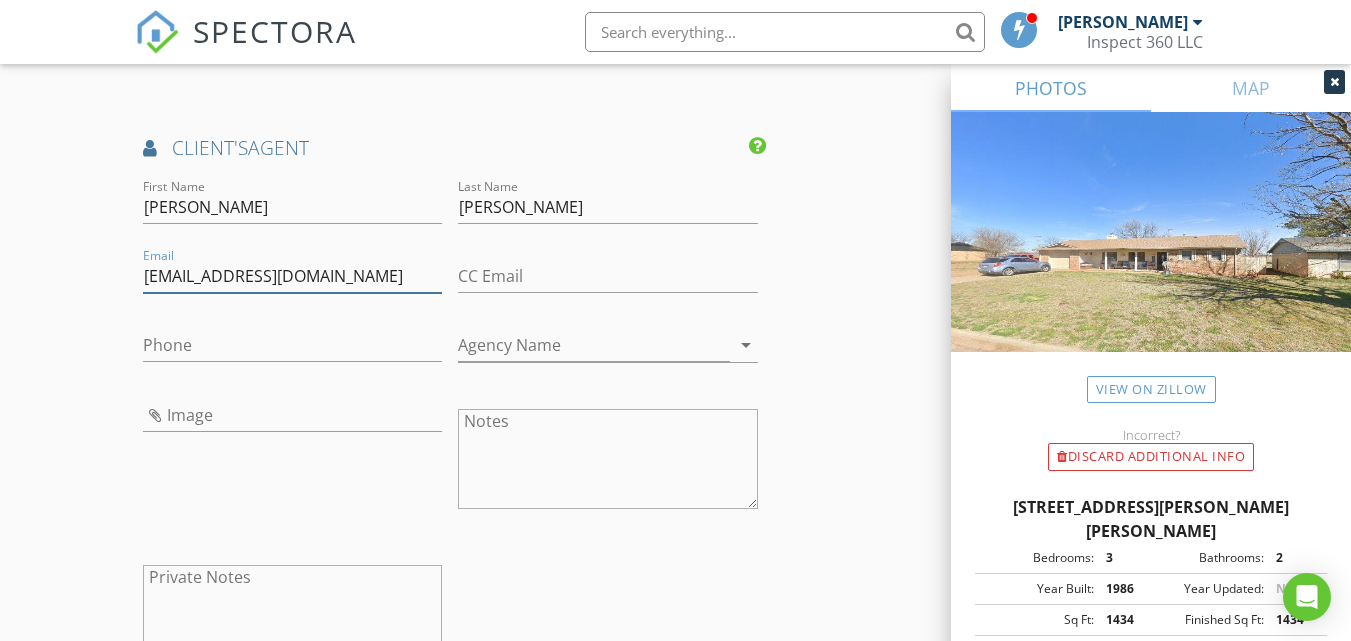 type on "[EMAIL_ADDRESS][DOMAIN_NAME]" 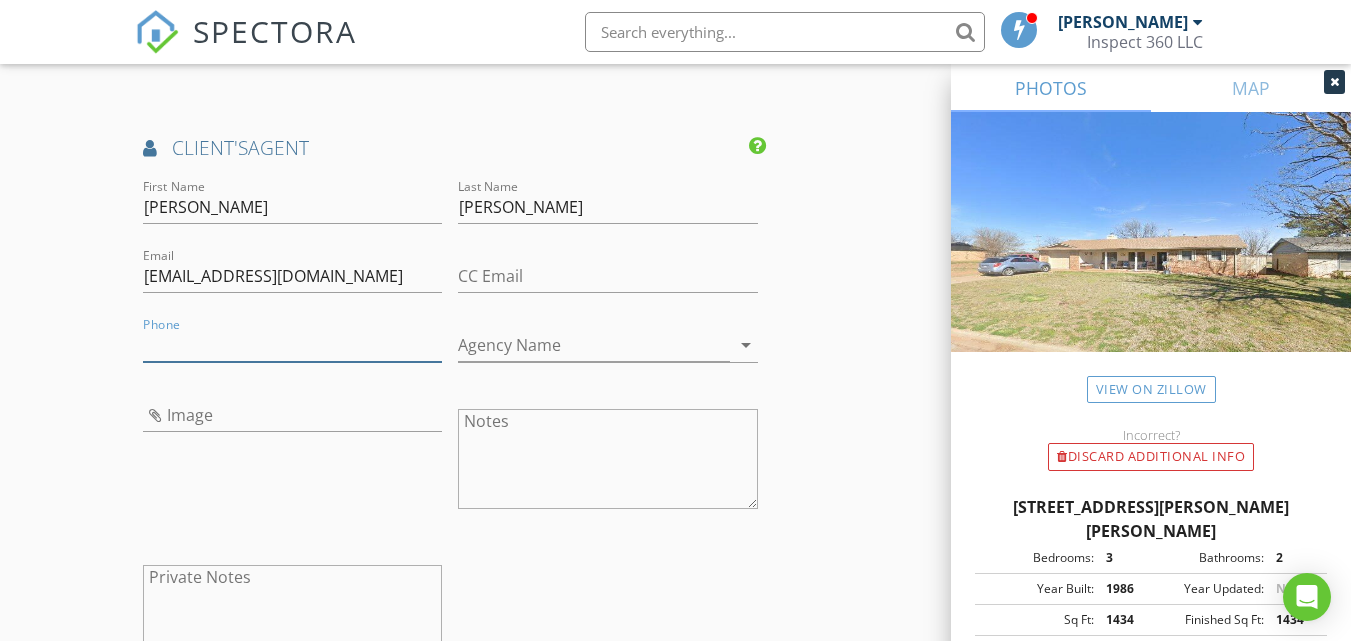 click on "Phone" at bounding box center (292, 345) 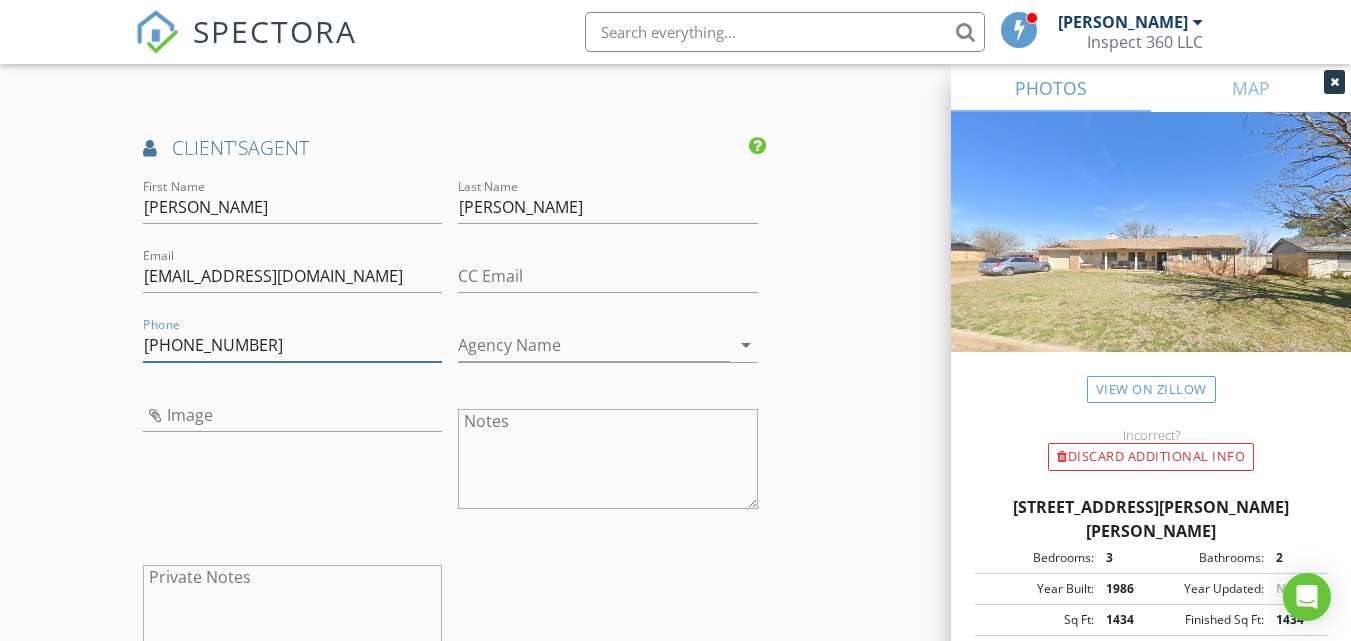 type on "[PHONE_NUMBER]" 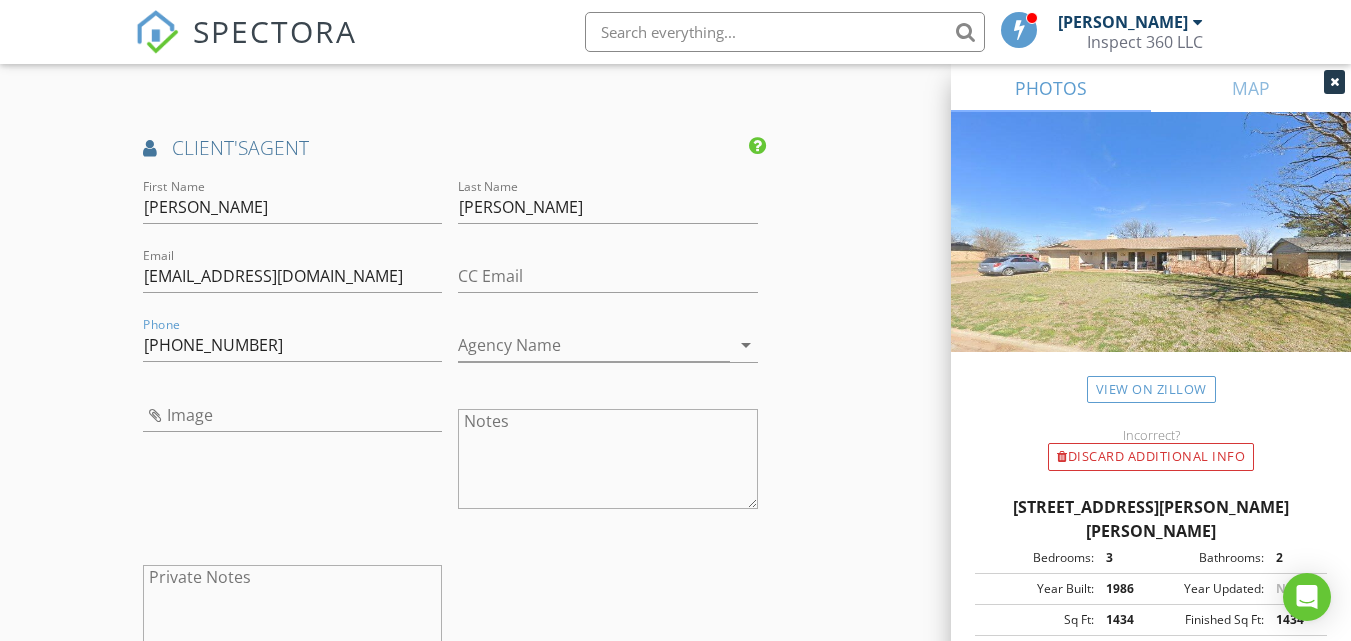 click on "Image" at bounding box center (292, 461) 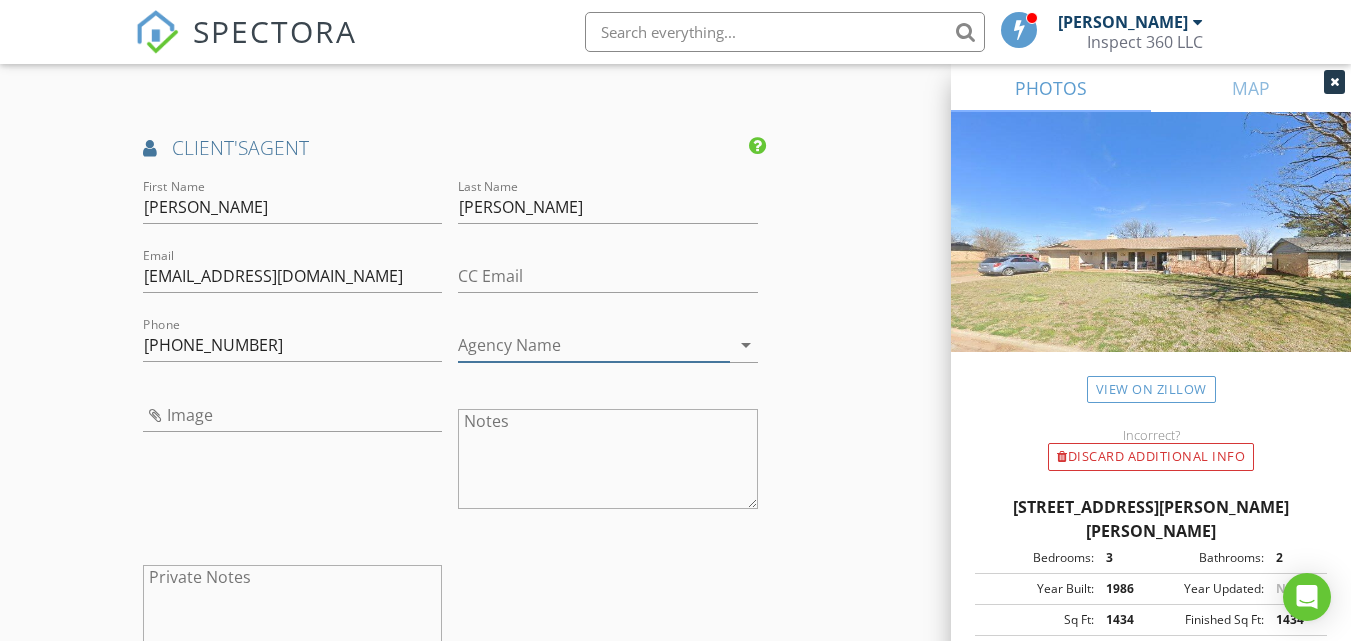 click on "Agency Name" at bounding box center (593, 345) 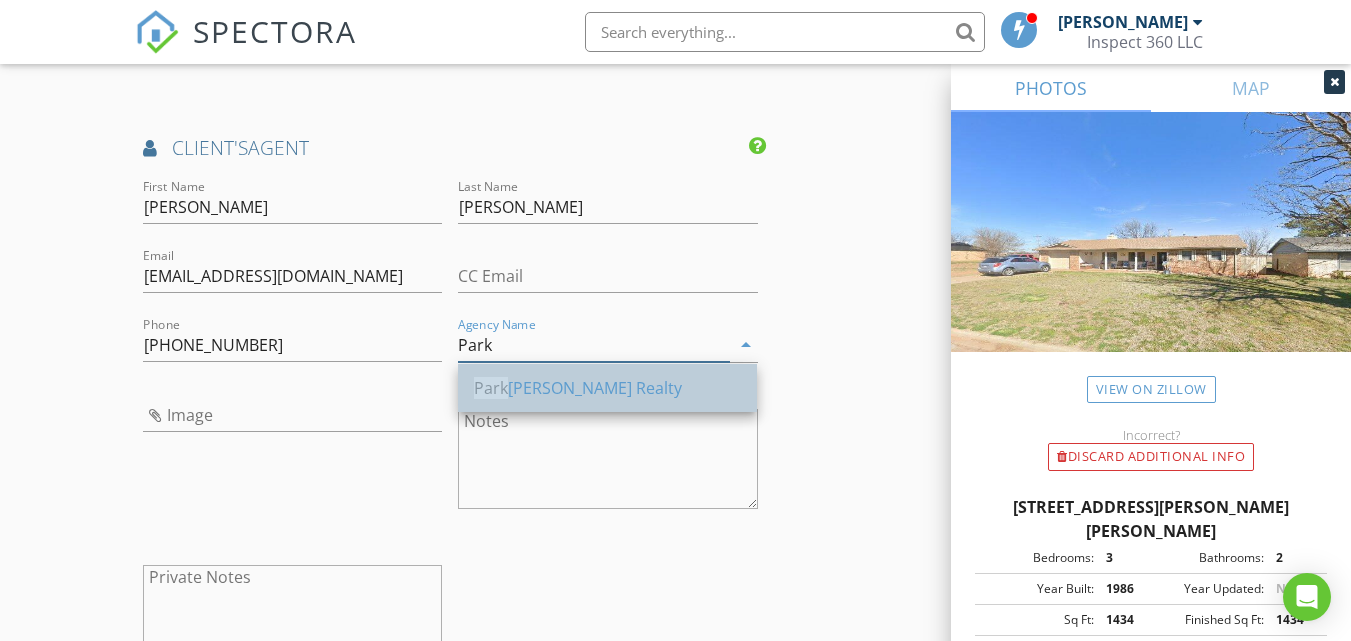 click on "Park  Jones Realty" at bounding box center [607, 388] 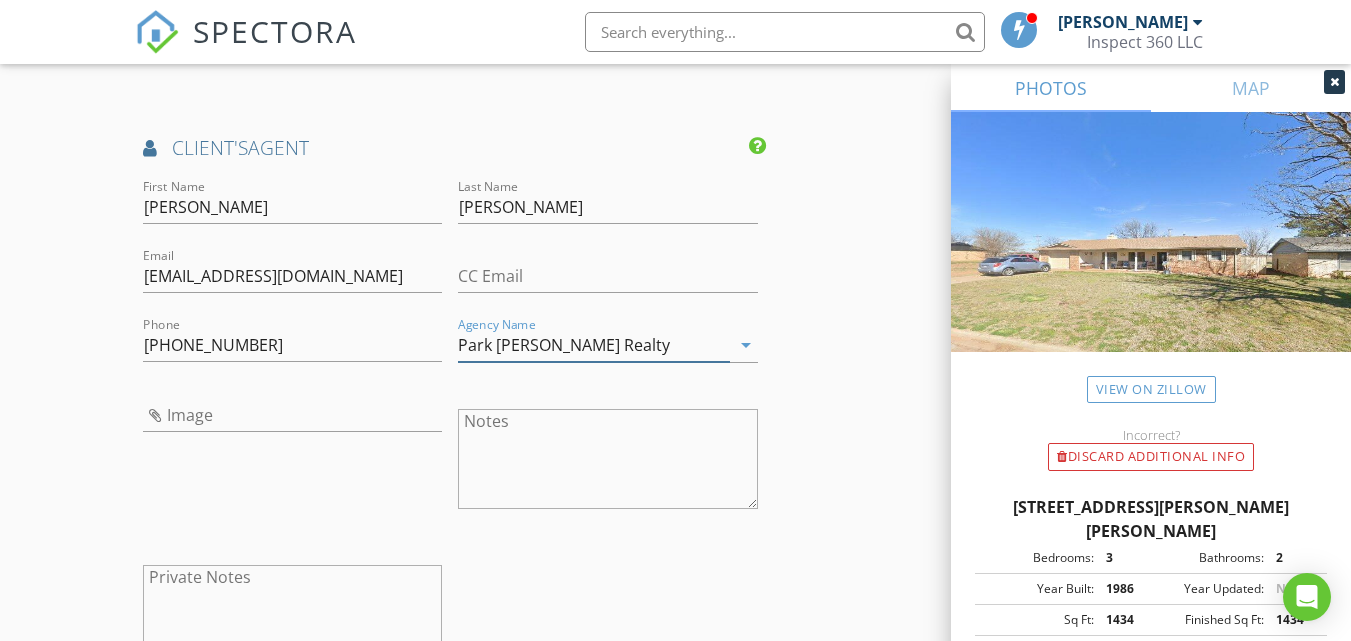 type on "Park [PERSON_NAME] Realty" 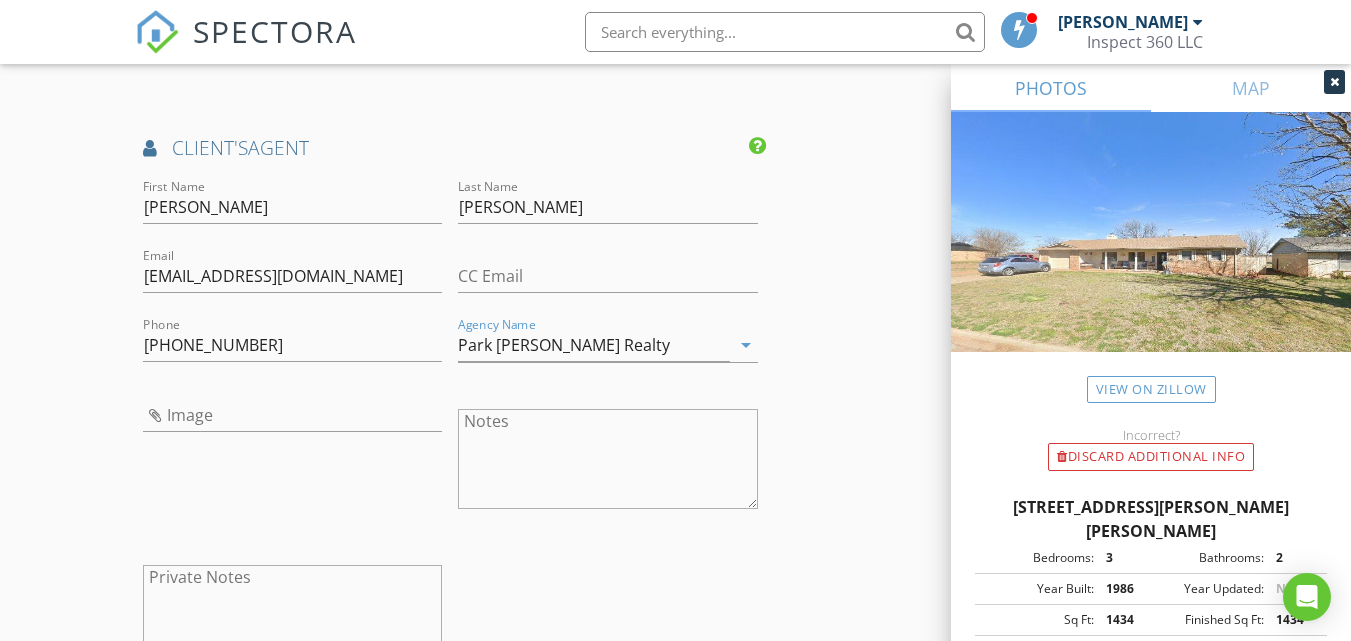 click on "Image" at bounding box center (292, 461) 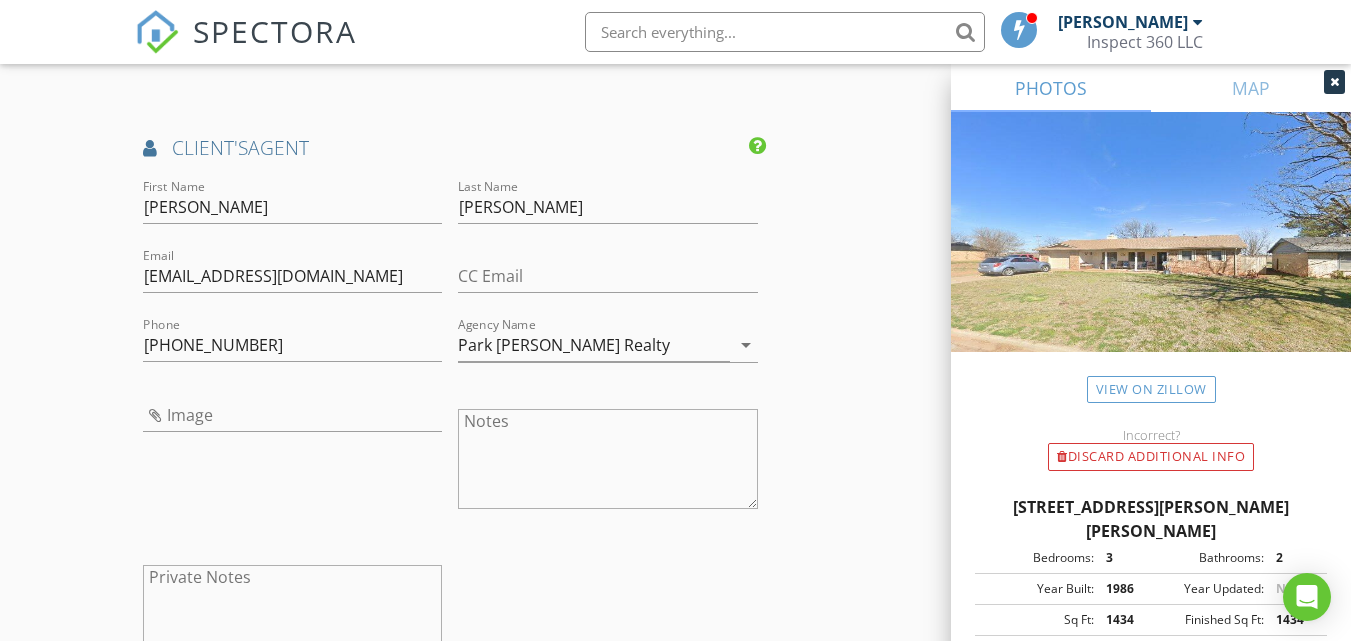 click on "Image" at bounding box center (292, 461) 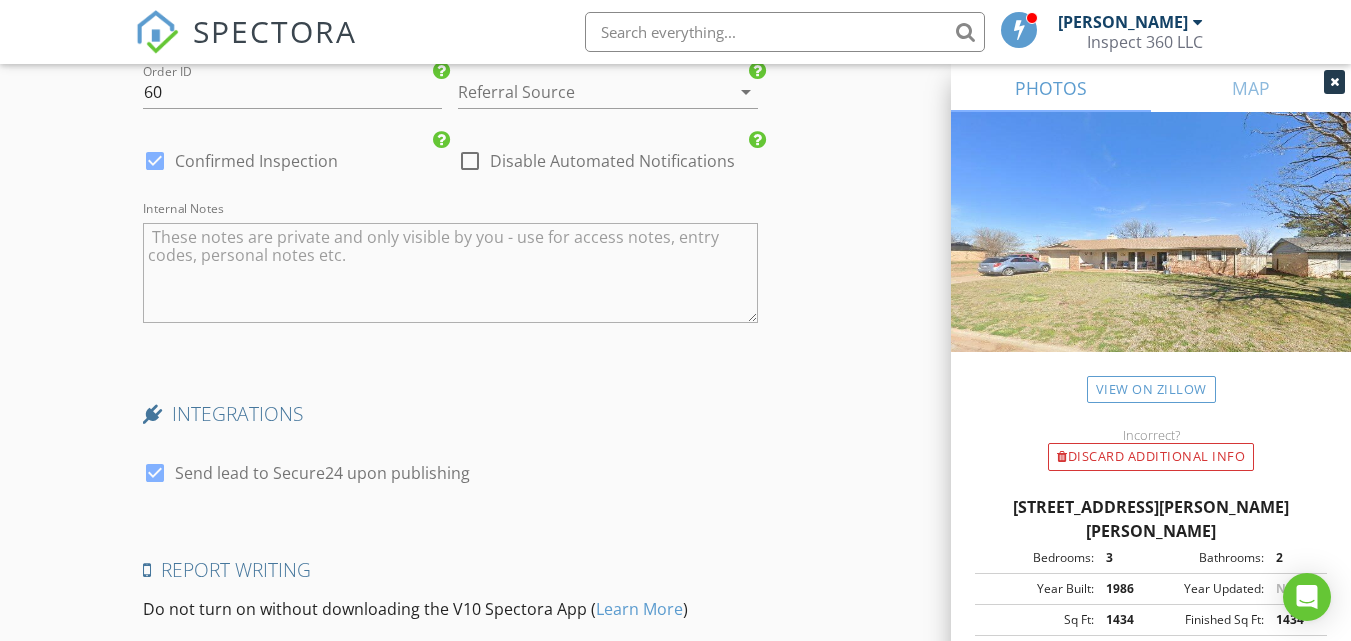 scroll, scrollTop: 3536, scrollLeft: 0, axis: vertical 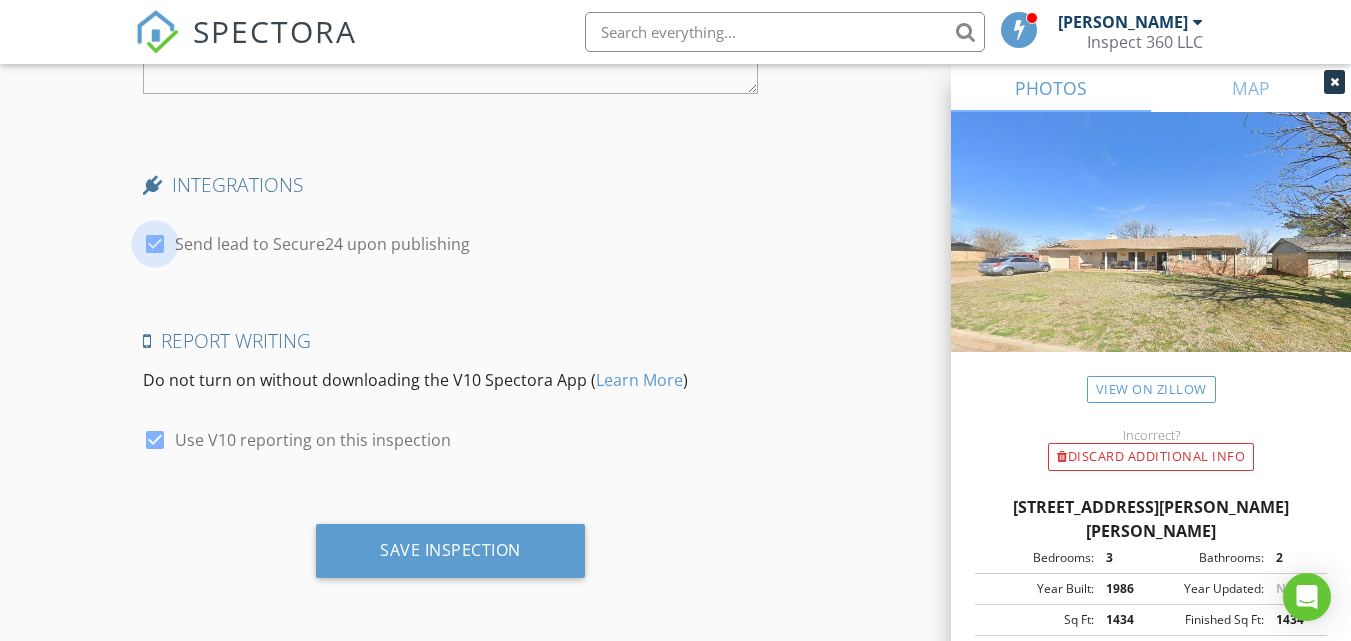click at bounding box center [155, 244] 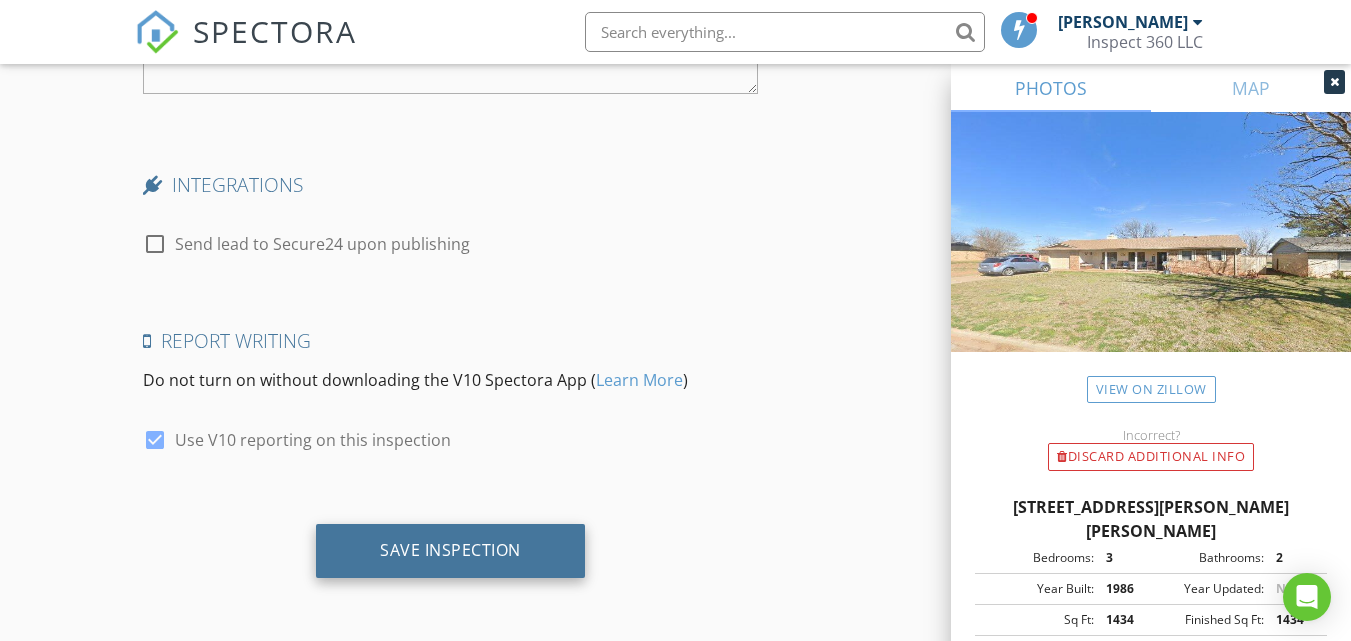 click on "Save Inspection" at bounding box center (450, 550) 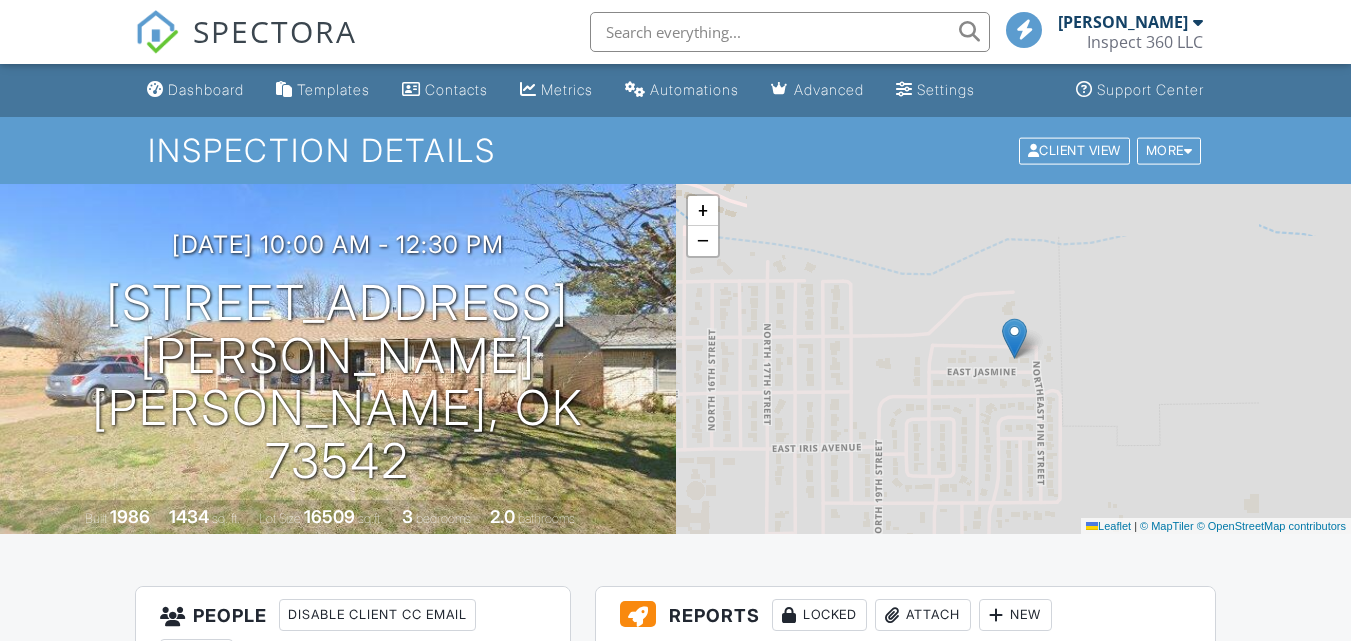 scroll, scrollTop: 0, scrollLeft: 0, axis: both 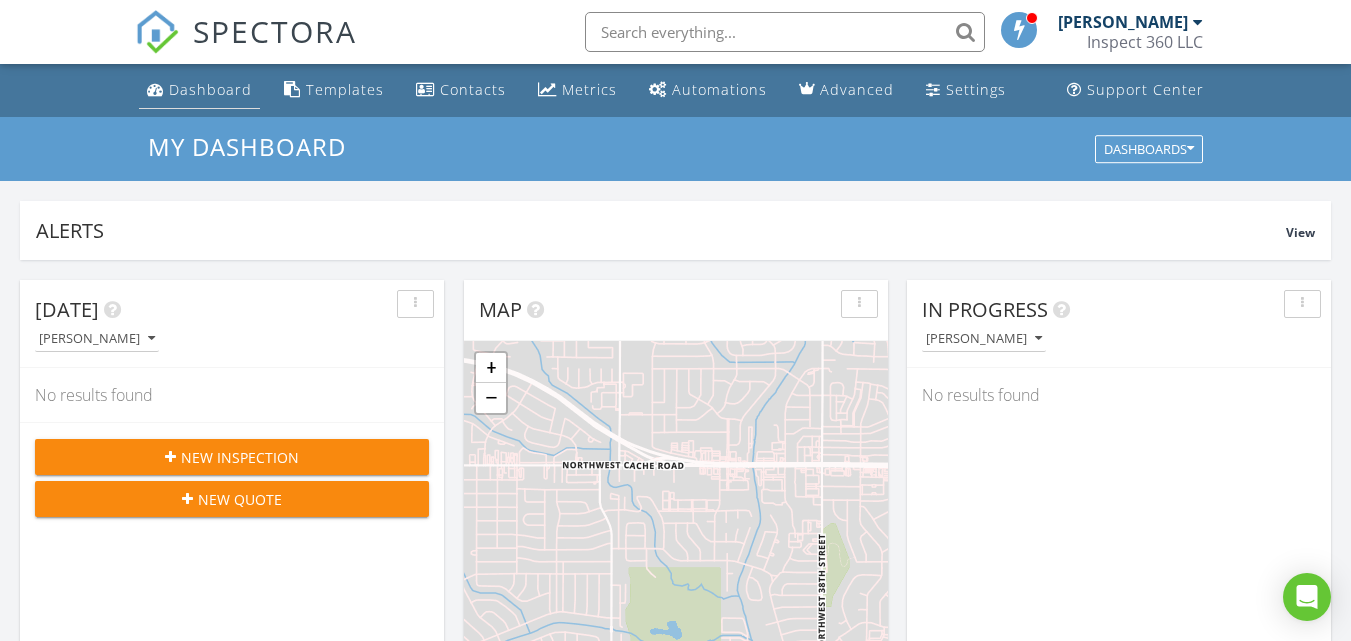 click on "Dashboard" at bounding box center (210, 89) 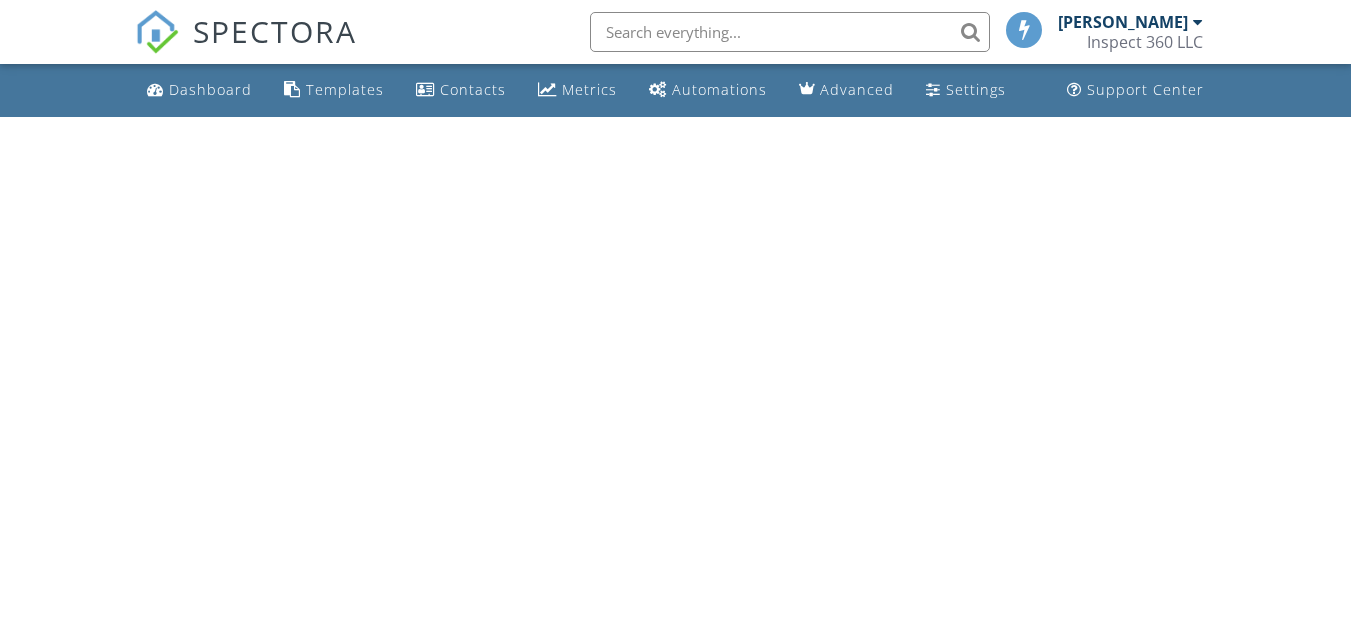 scroll, scrollTop: 0, scrollLeft: 0, axis: both 